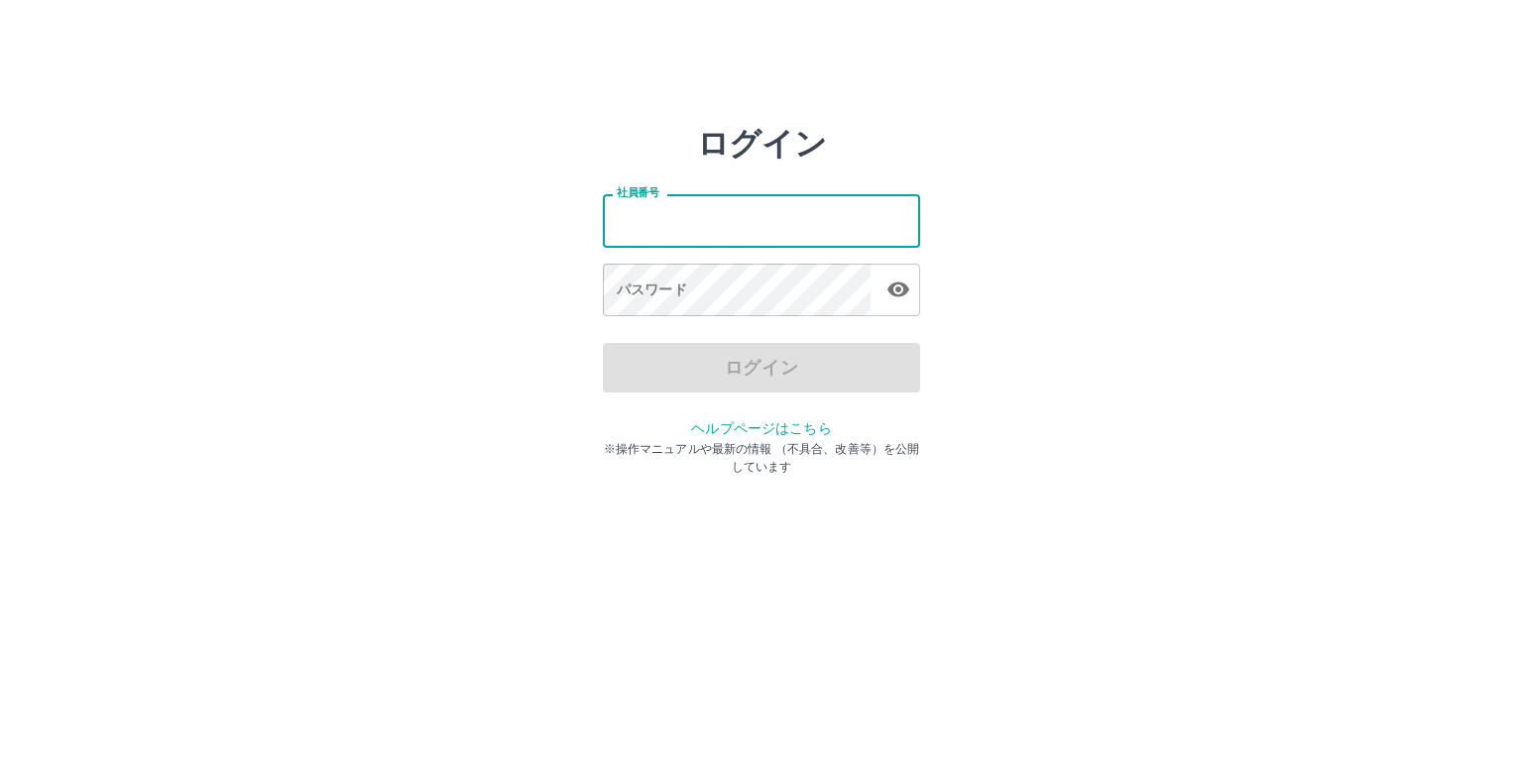 scroll, scrollTop: 0, scrollLeft: 0, axis: both 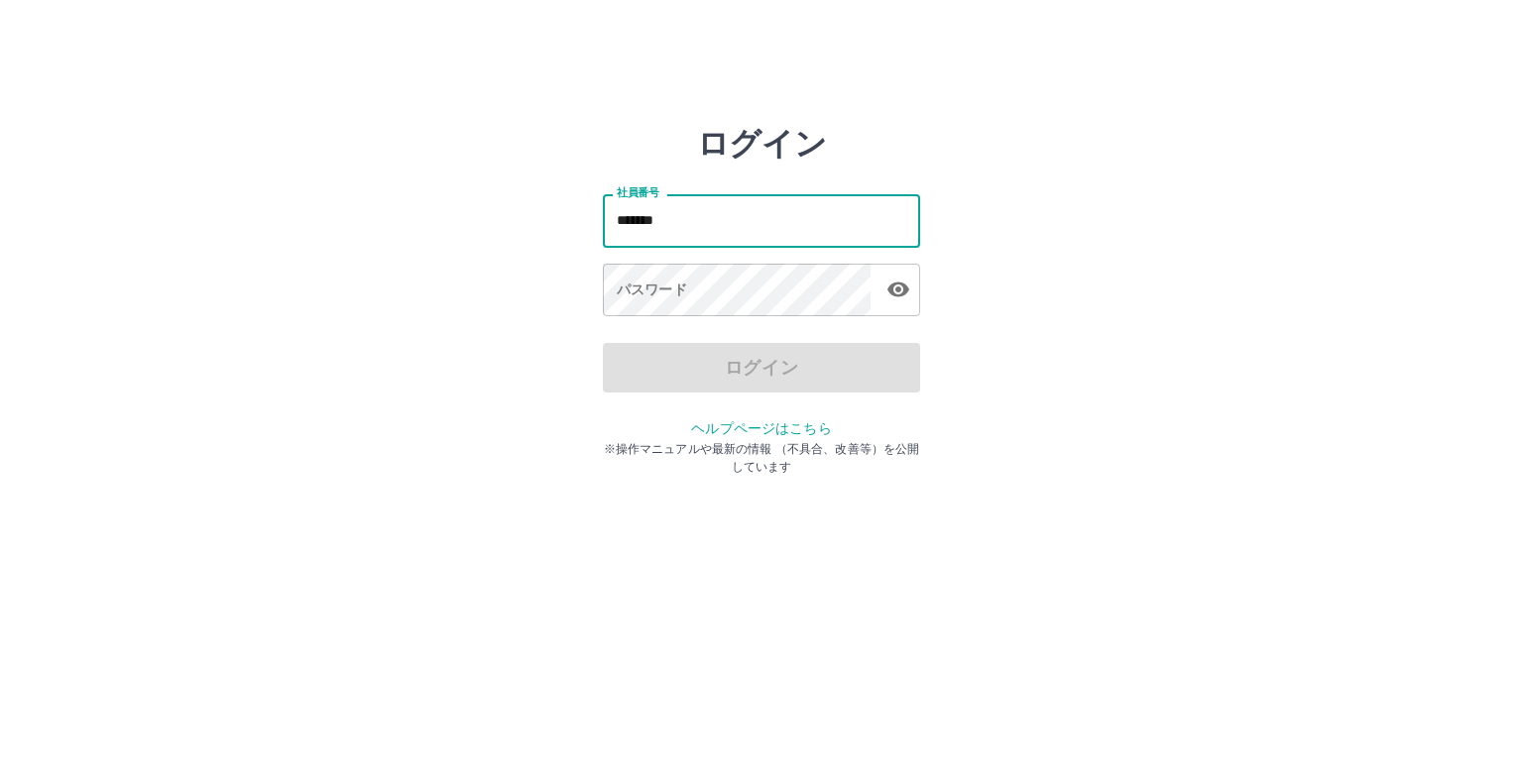 type on "*******" 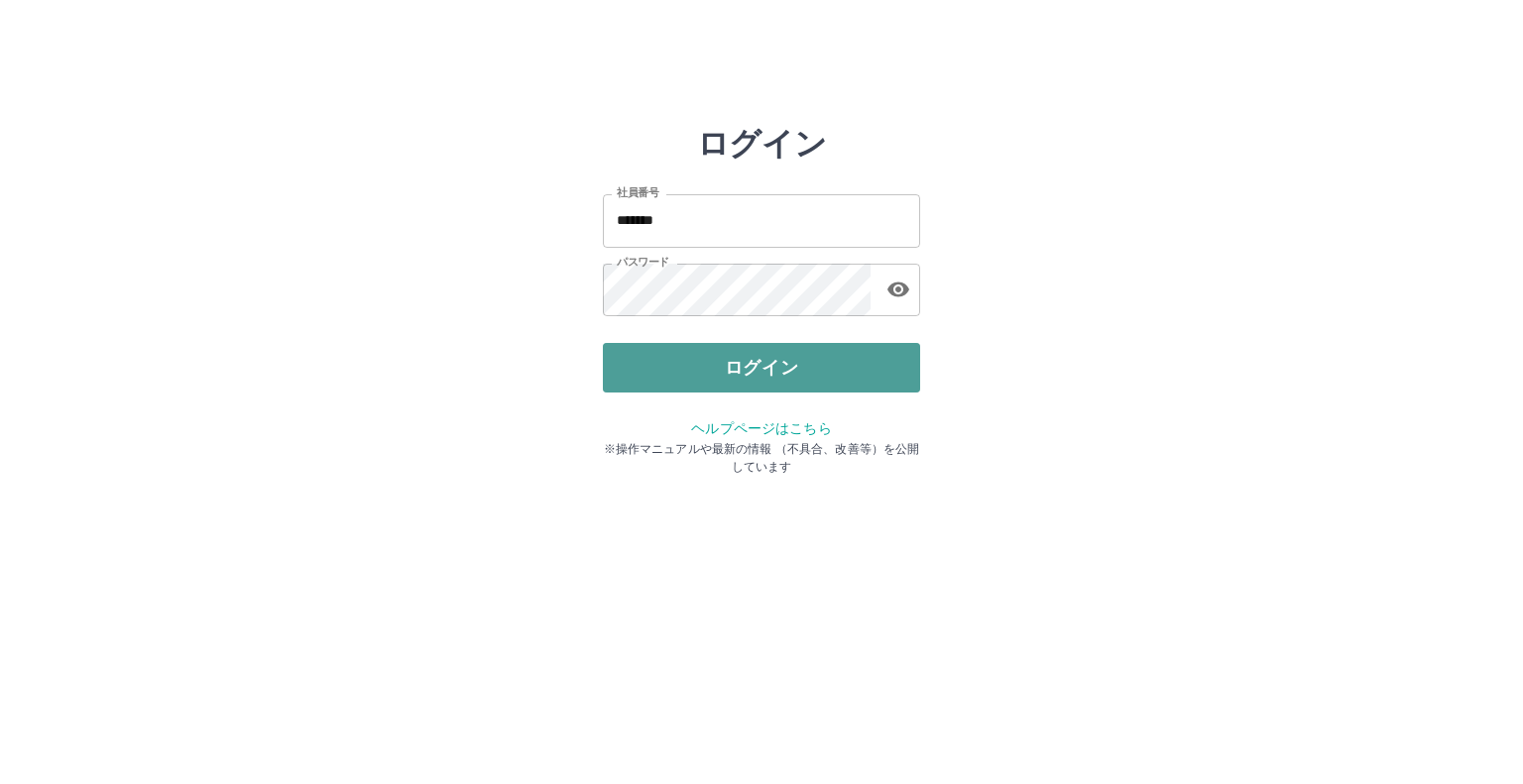 click on "ログイン" at bounding box center (762, 368) 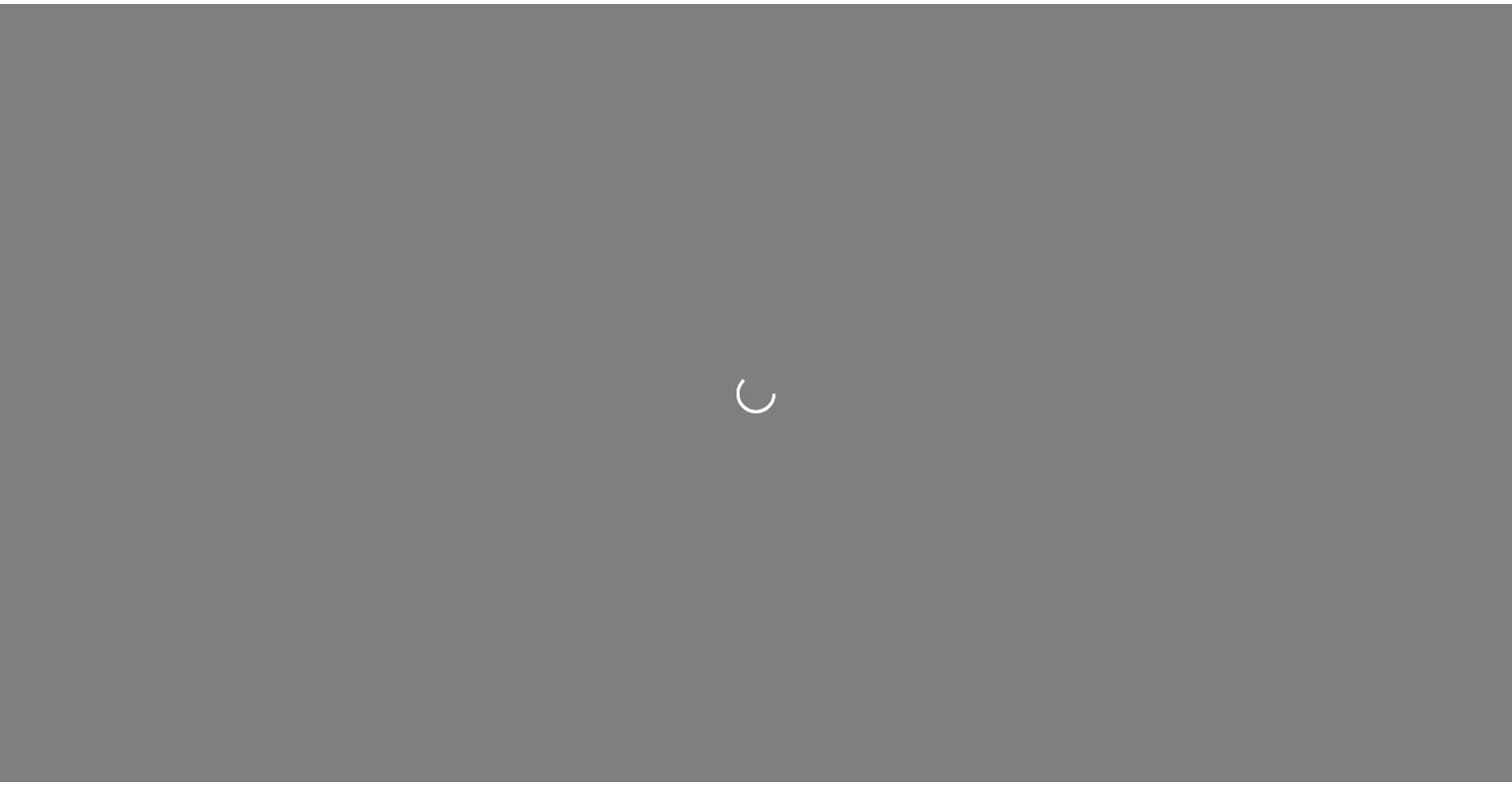 scroll, scrollTop: 0, scrollLeft: 0, axis: both 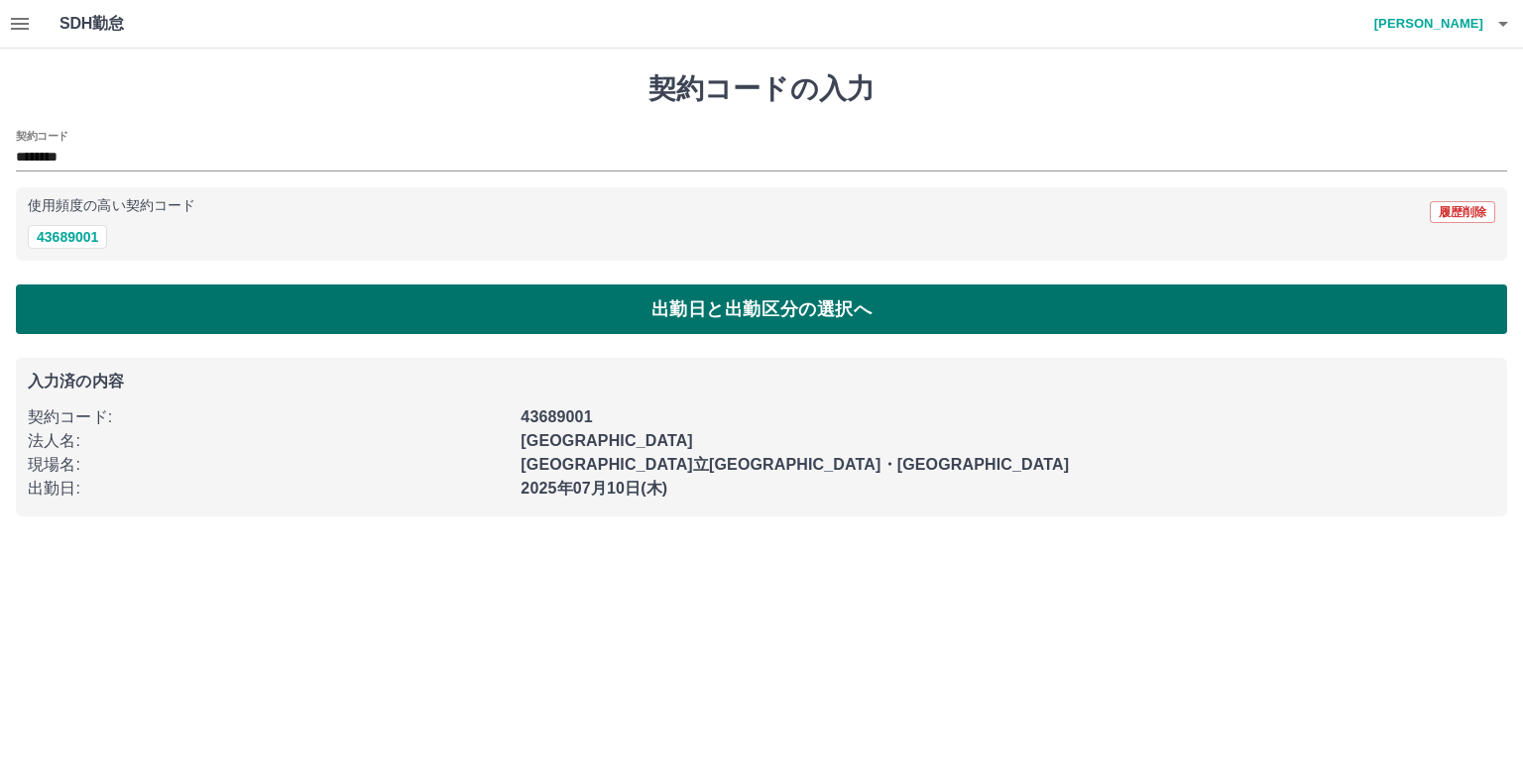 click on "出勤日と出勤区分の選択へ" at bounding box center [762, 309] 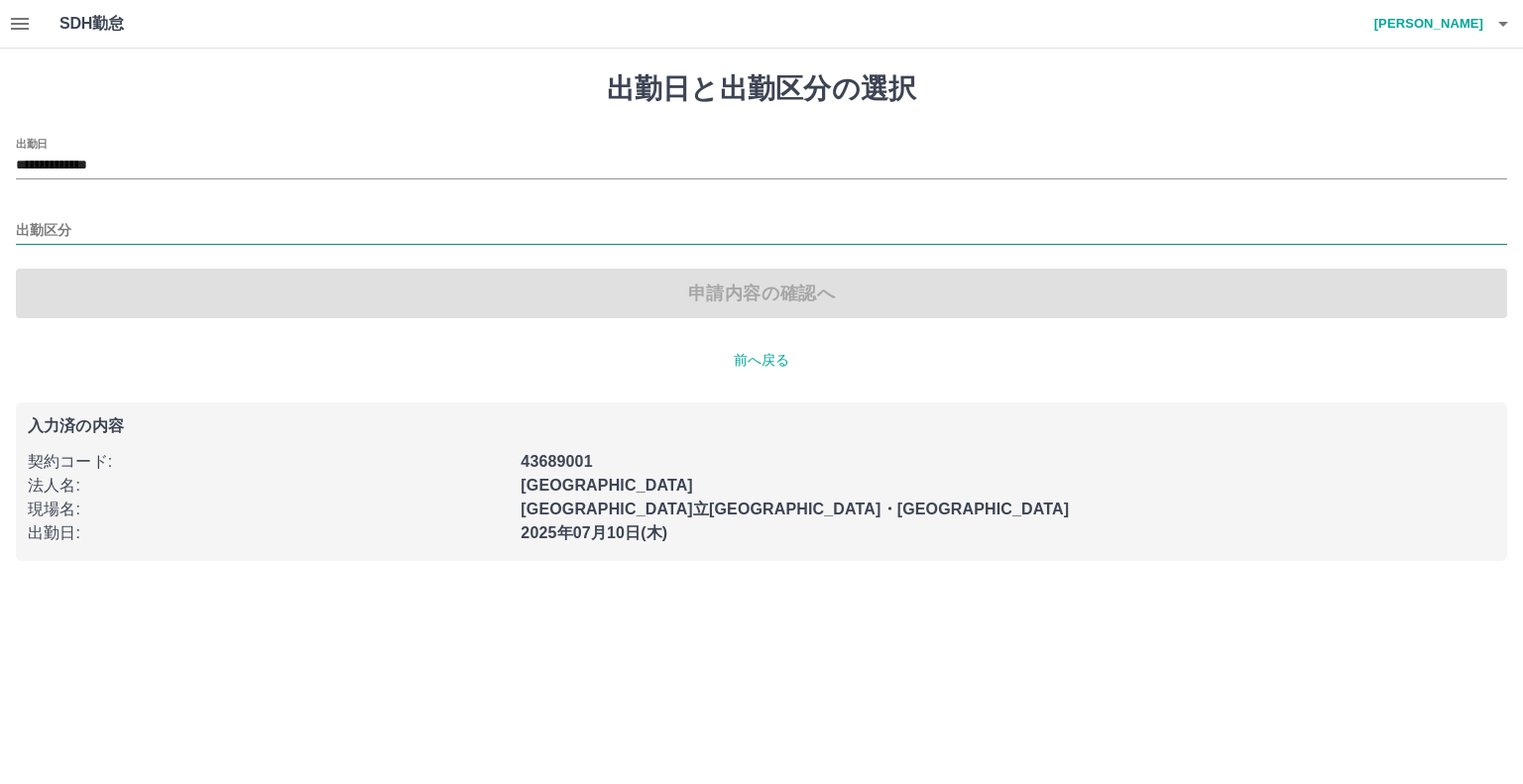 click on "出勤区分" at bounding box center [762, 231] 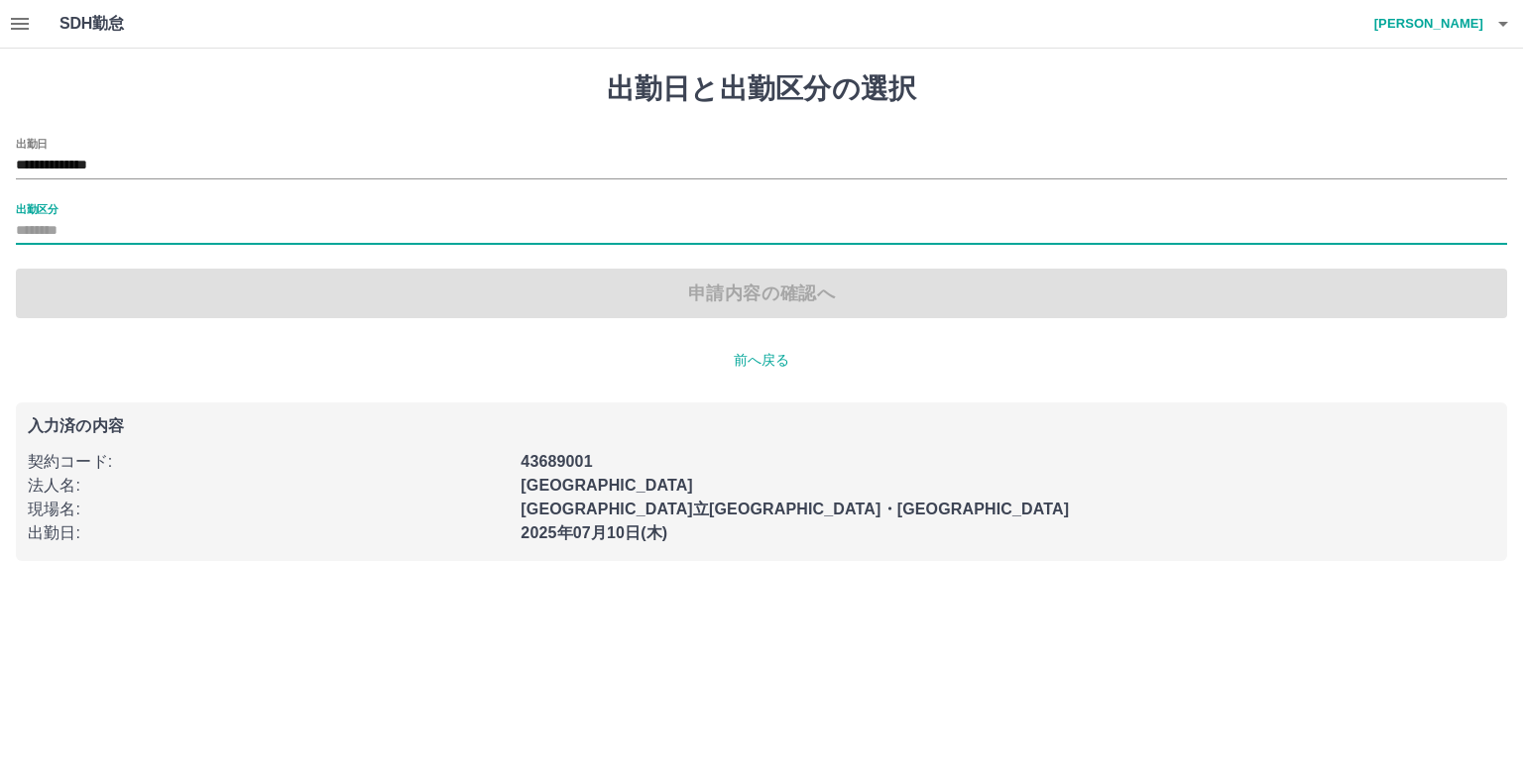 click on "出勤区分" at bounding box center [762, 231] 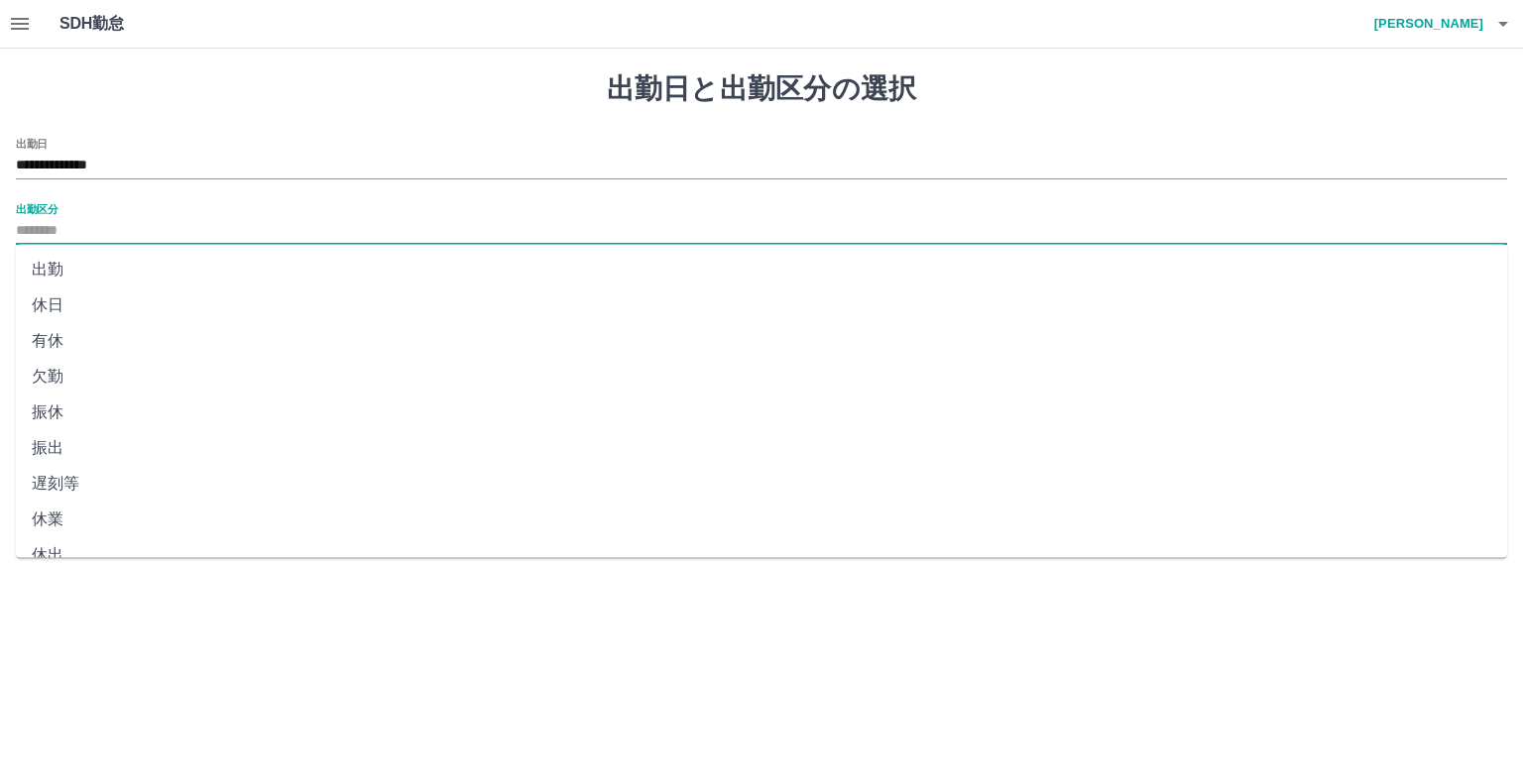 click on "出勤" at bounding box center (762, 270) 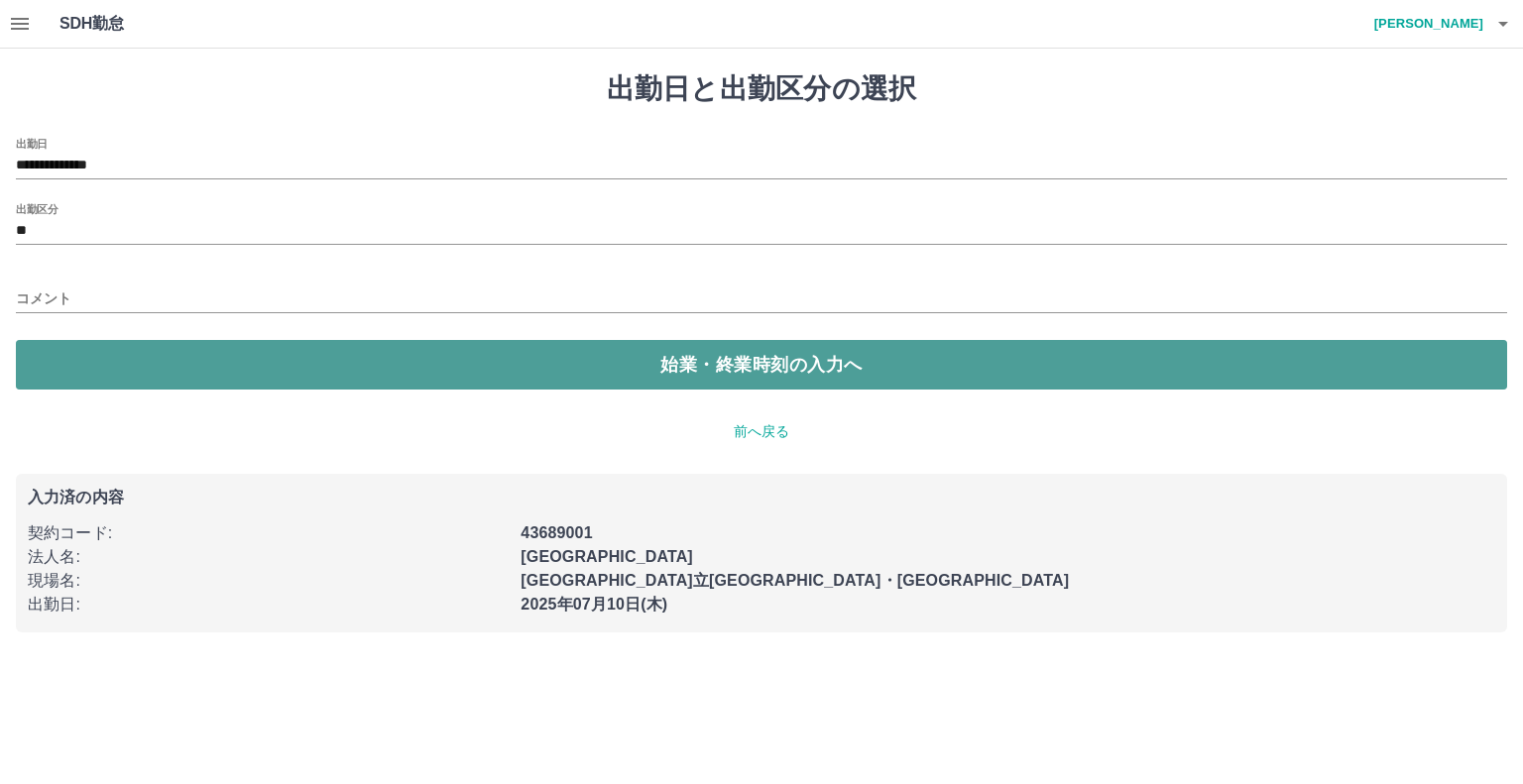 click on "始業・終業時刻の入力へ" at bounding box center [762, 365] 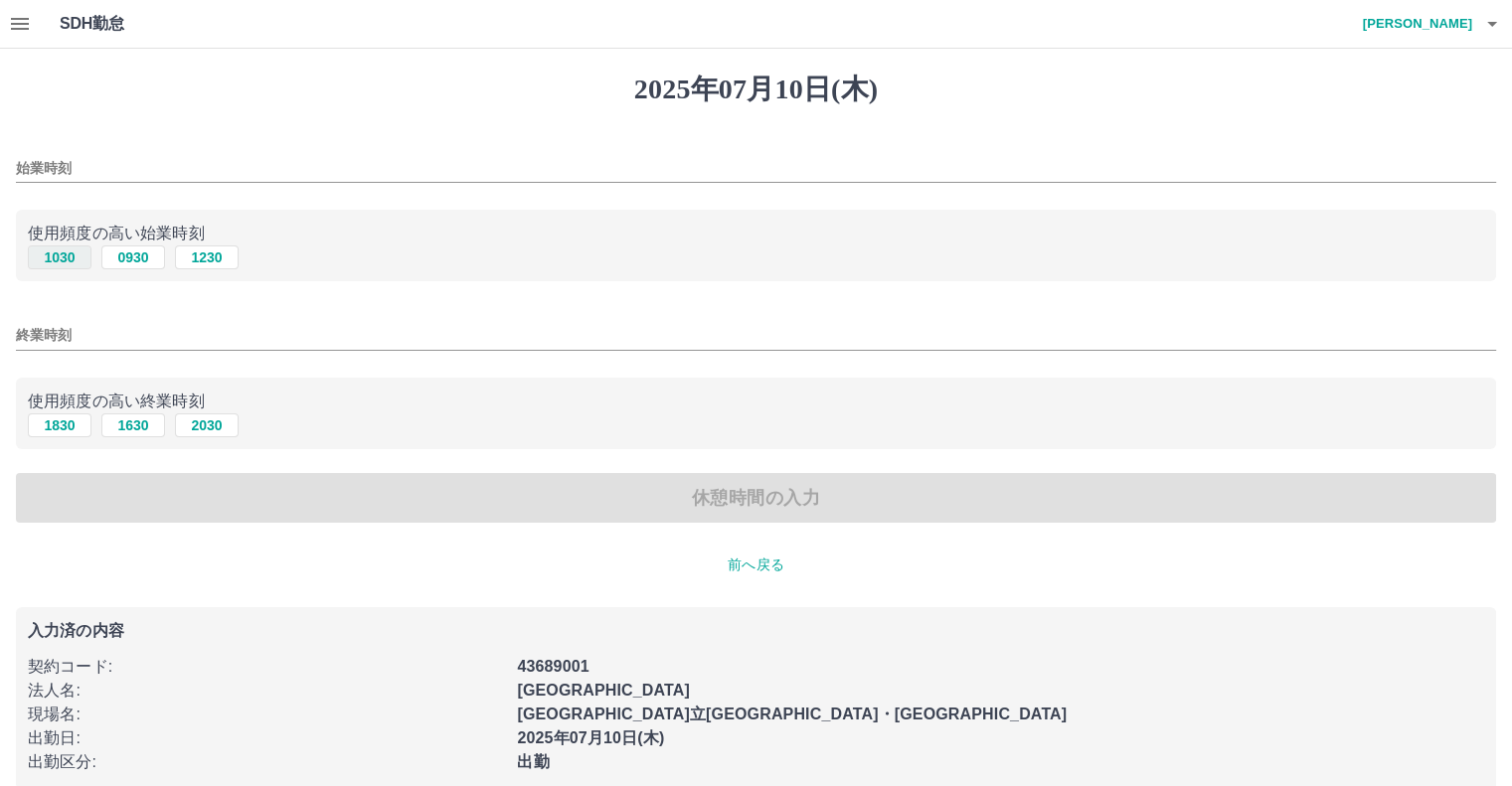 click on "1030" at bounding box center (60, 257) 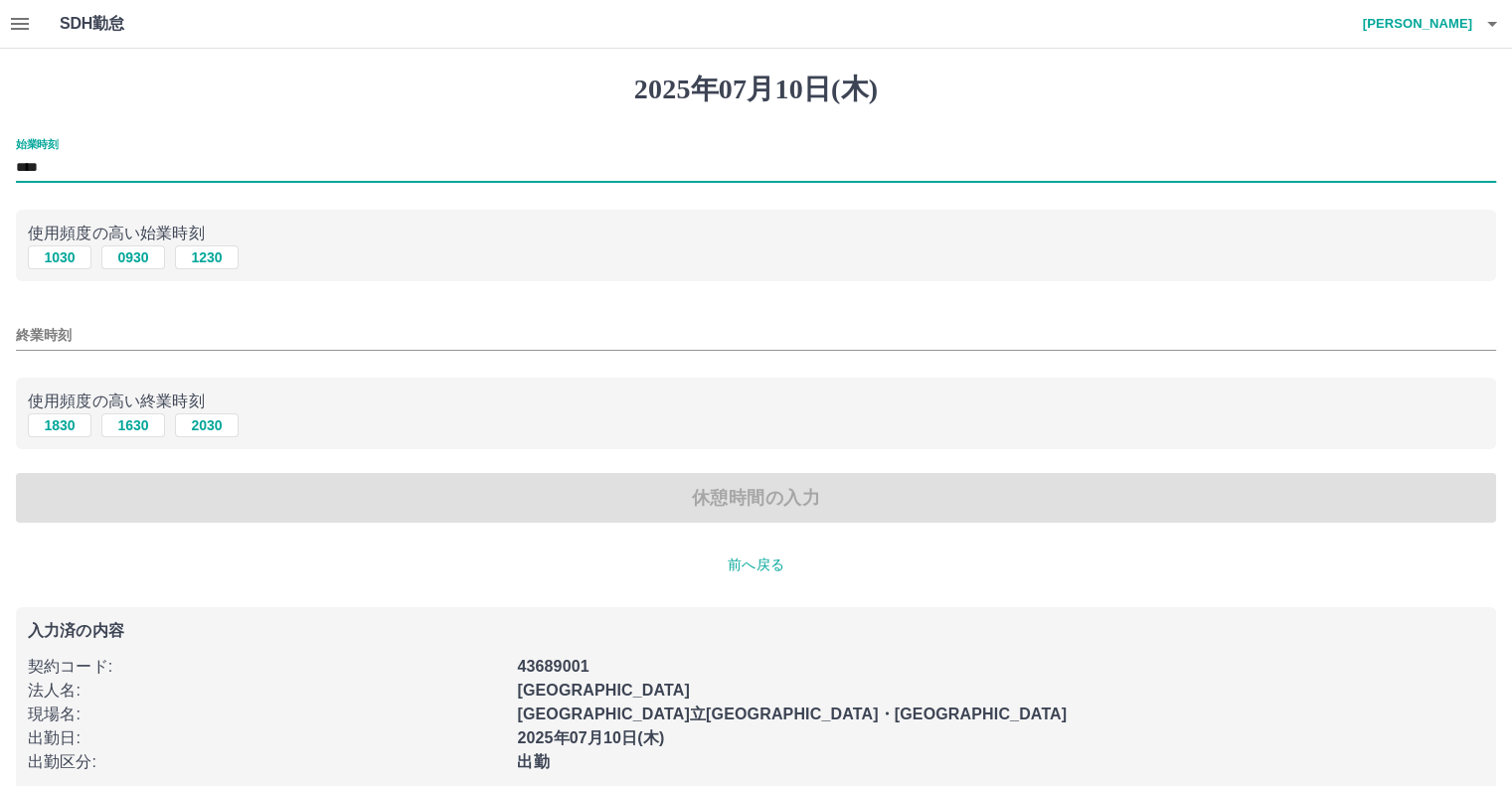 click on "****" at bounding box center (756, 168) 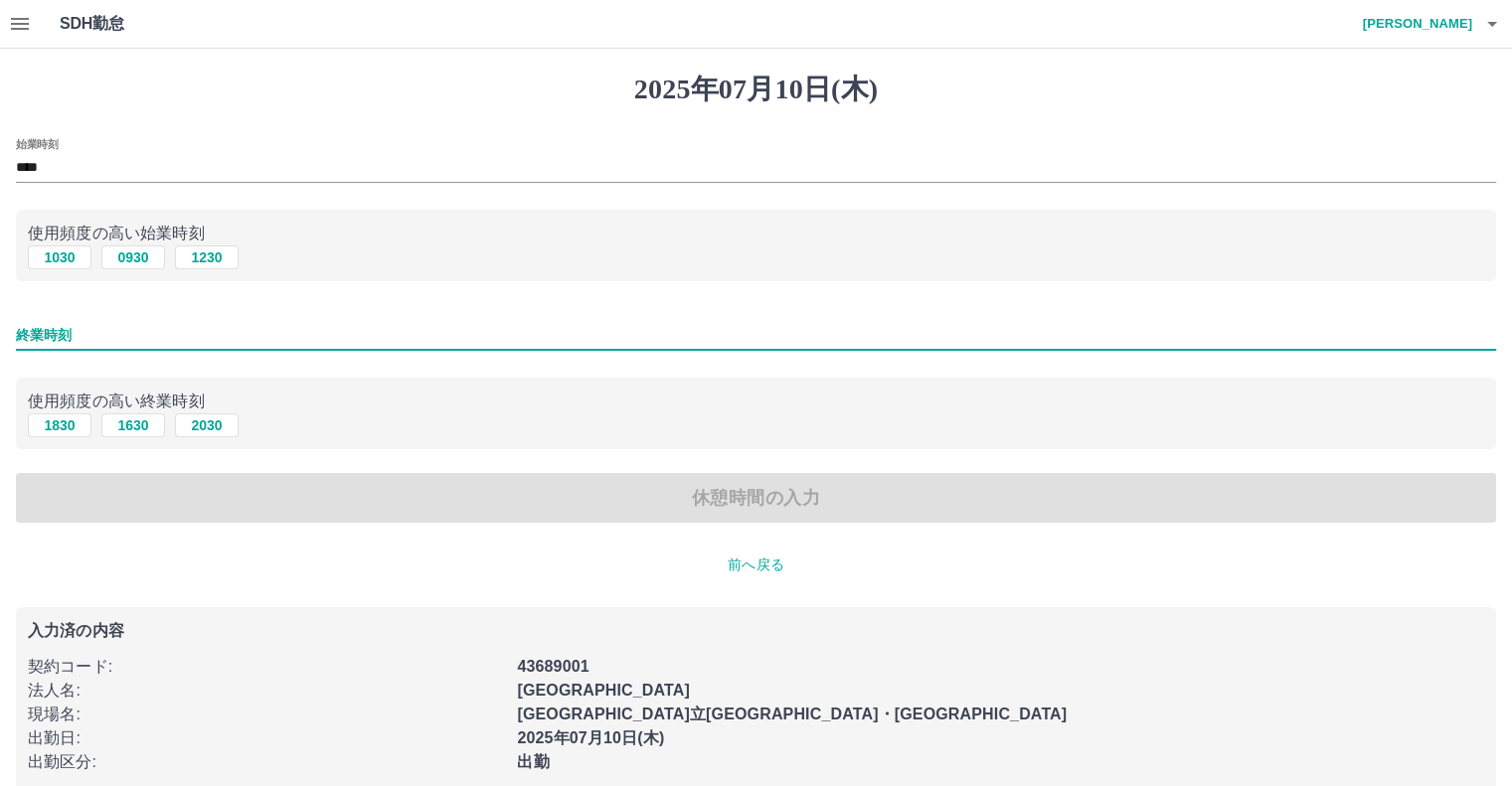 click on "終業時刻" at bounding box center (756, 335) 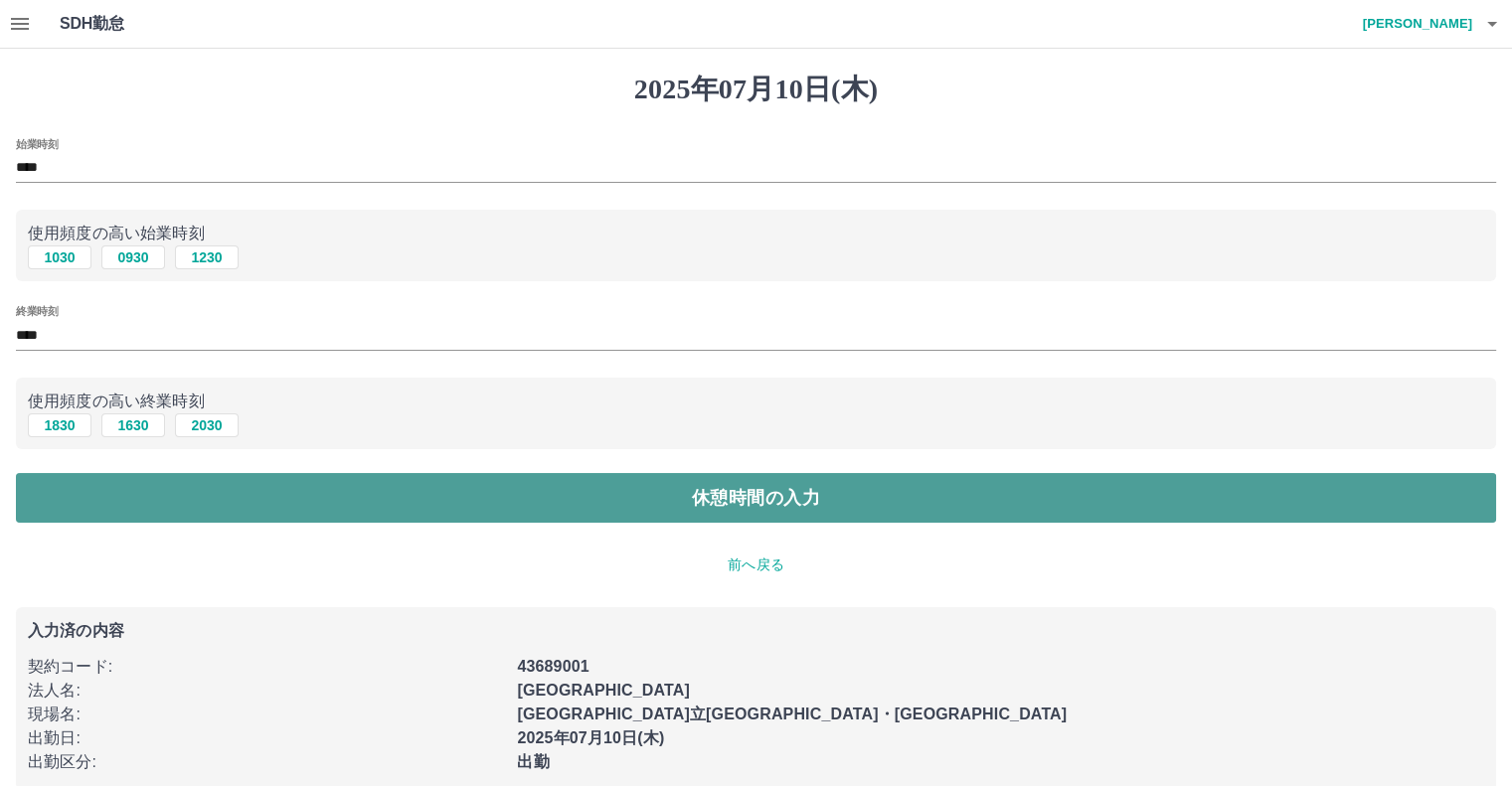 drag, startPoint x: 286, startPoint y: 493, endPoint x: 234, endPoint y: 484, distance: 52.7731 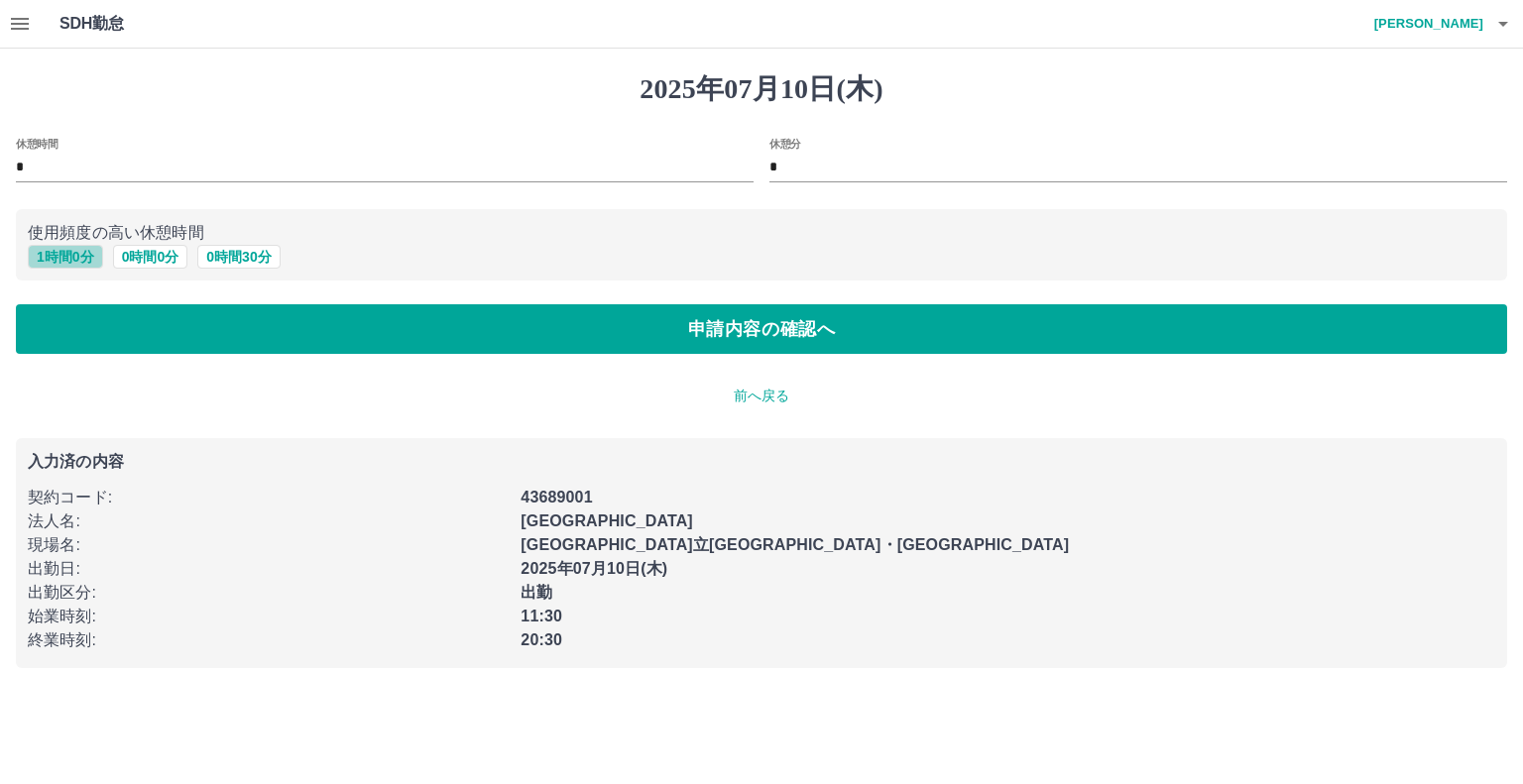 click on "1 時間 0 分" at bounding box center (65, 257) 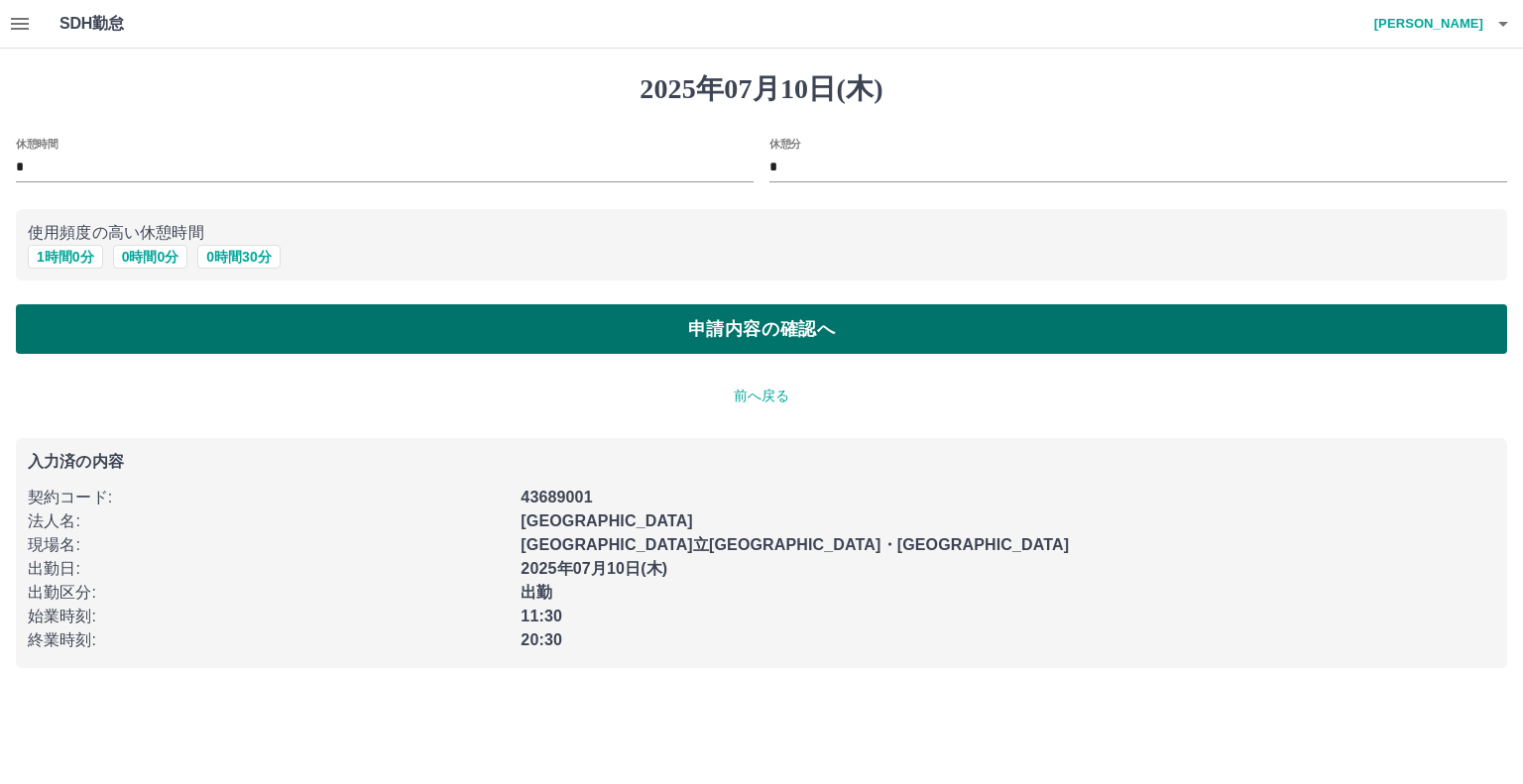 click on "申請内容の確認へ" at bounding box center (762, 329) 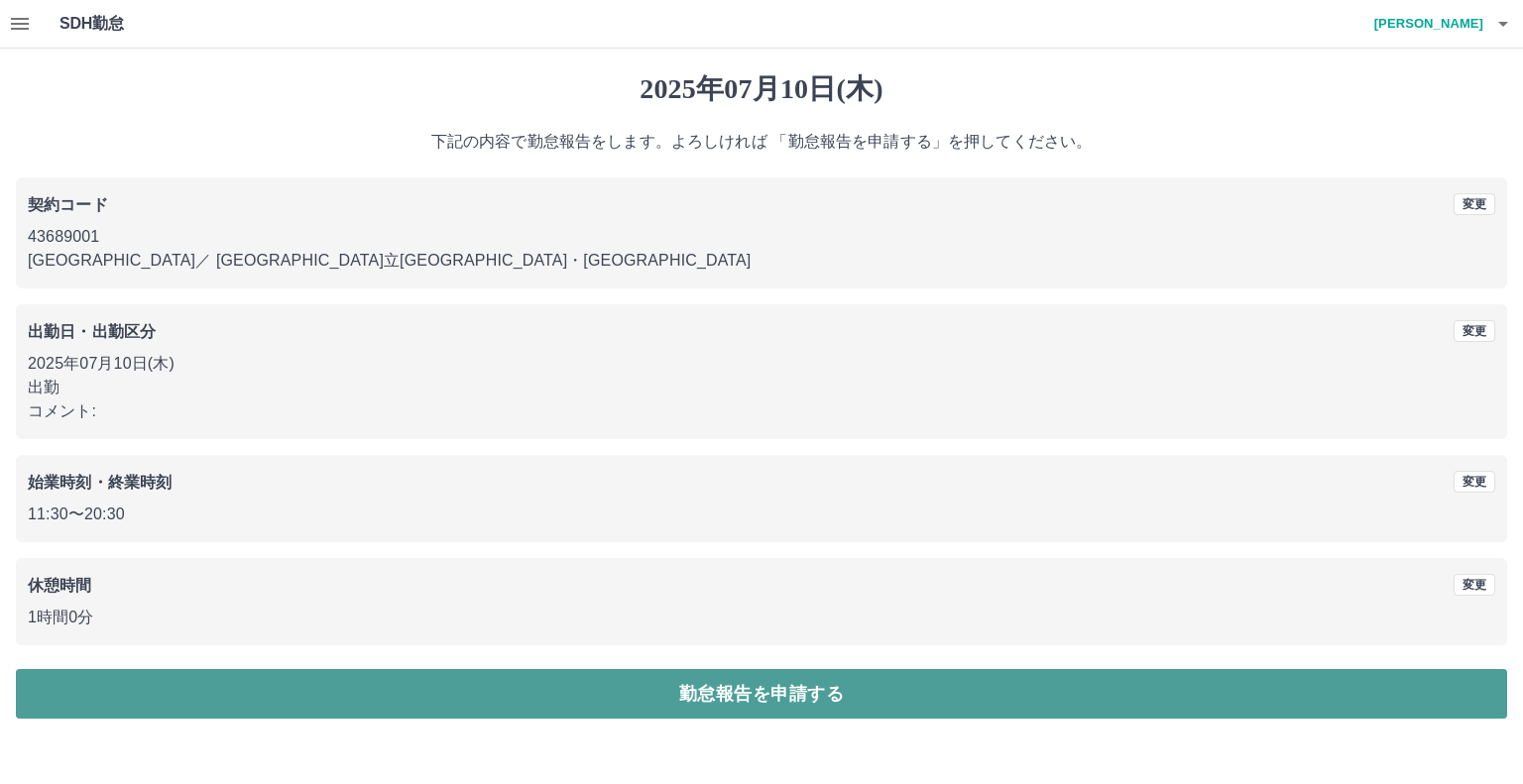 click on "勤怠報告を申請する" at bounding box center [762, 694] 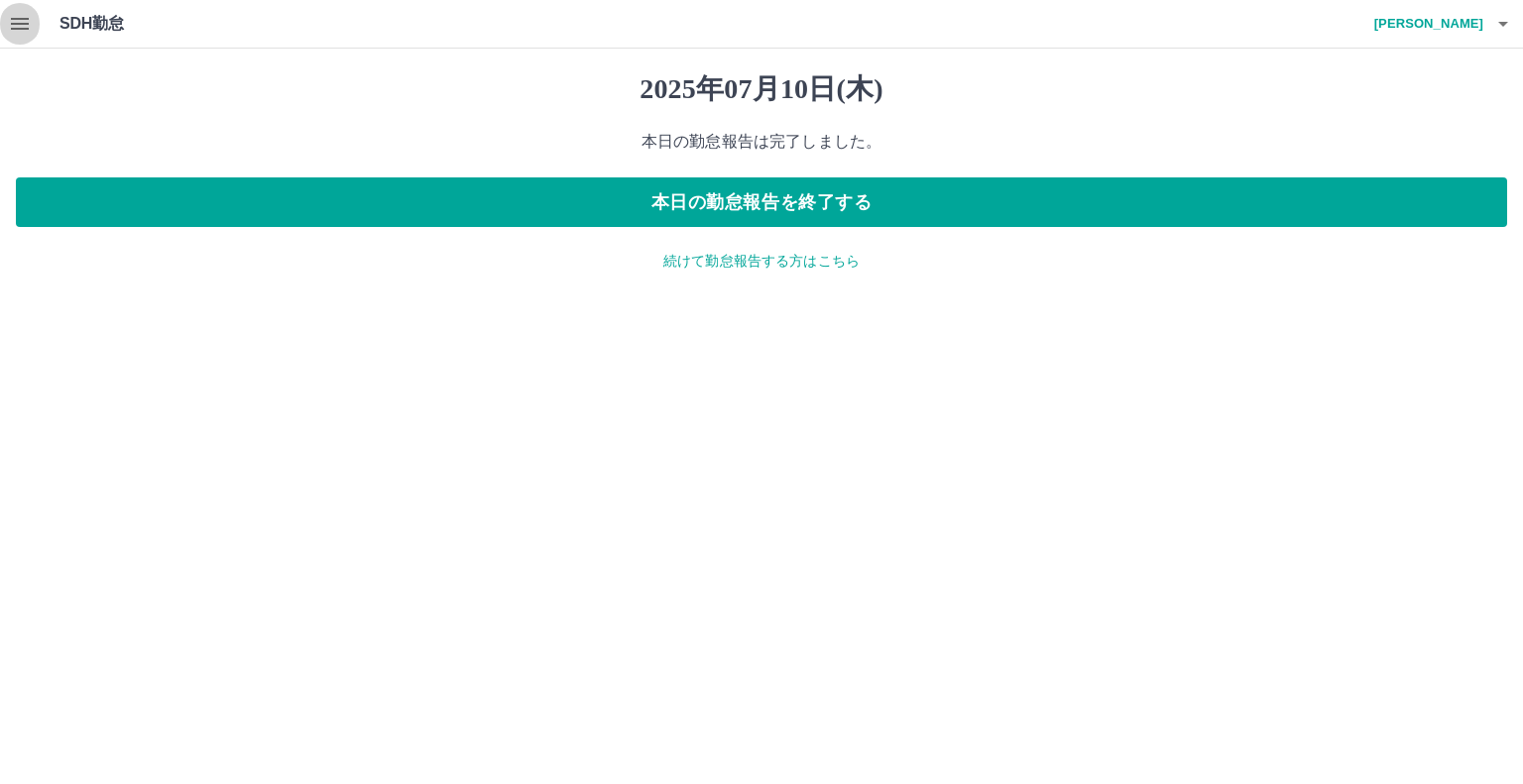 click 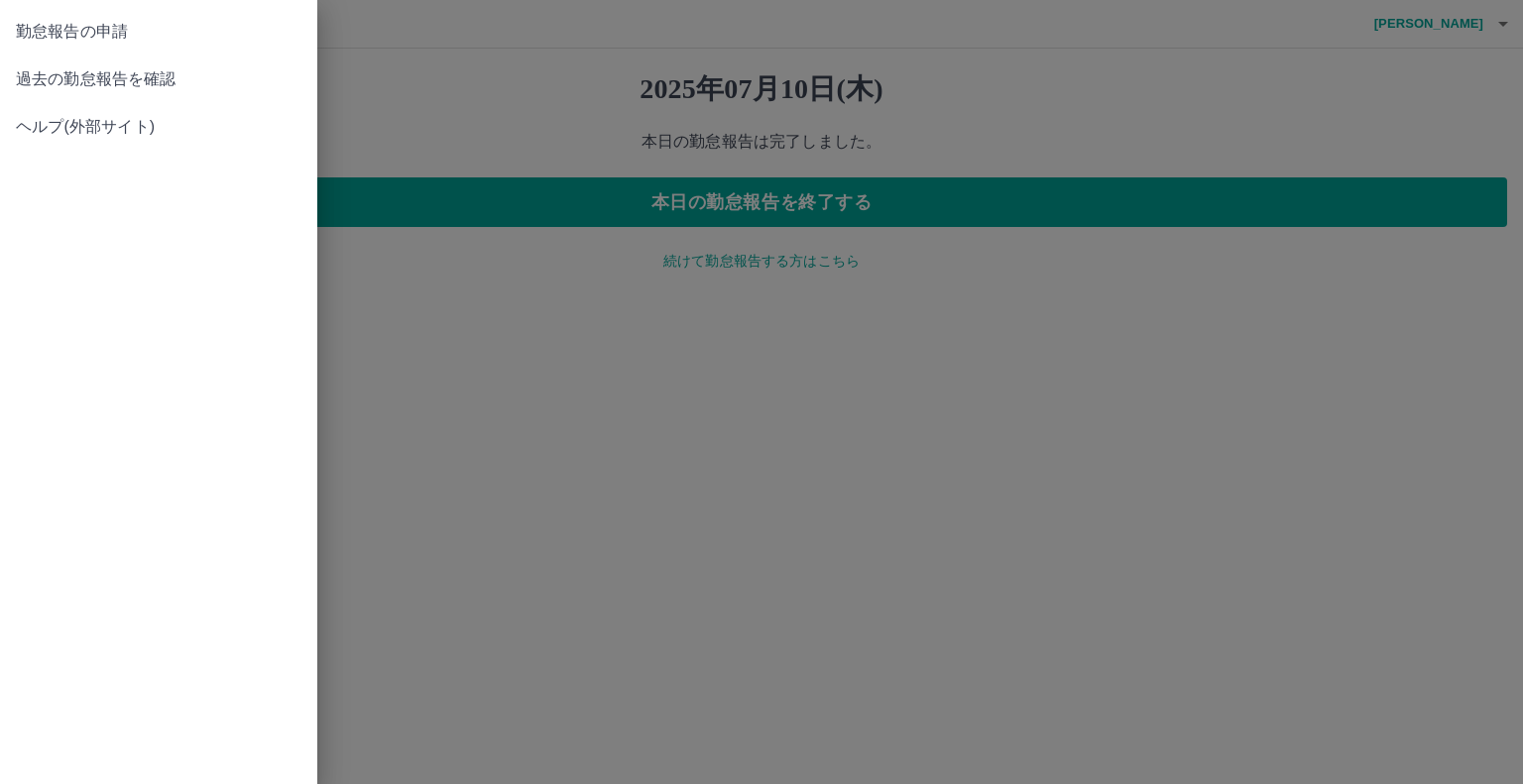click on "過去の勤怠報告を確認" at bounding box center (159, 79) 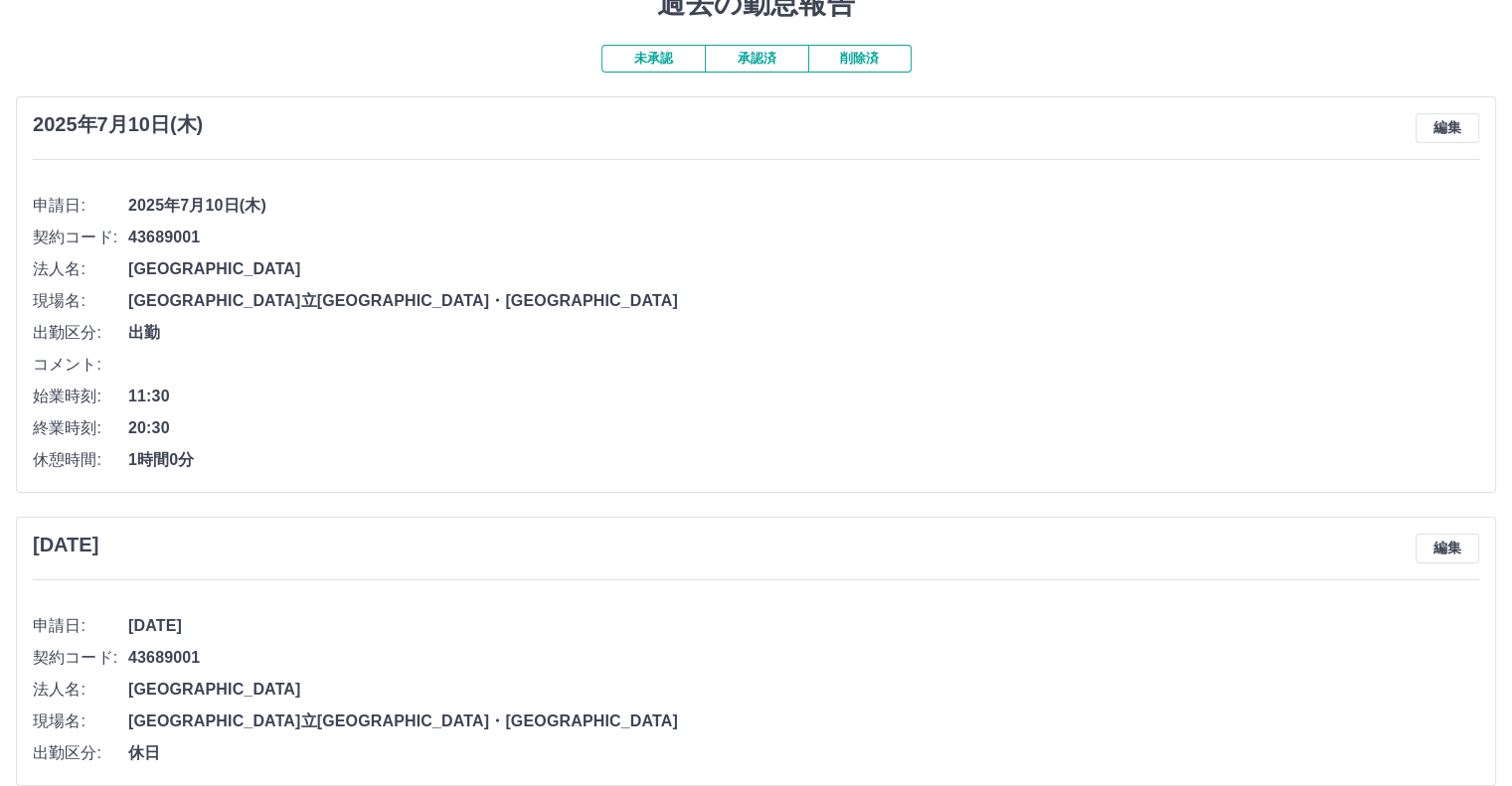 scroll, scrollTop: 0, scrollLeft: 0, axis: both 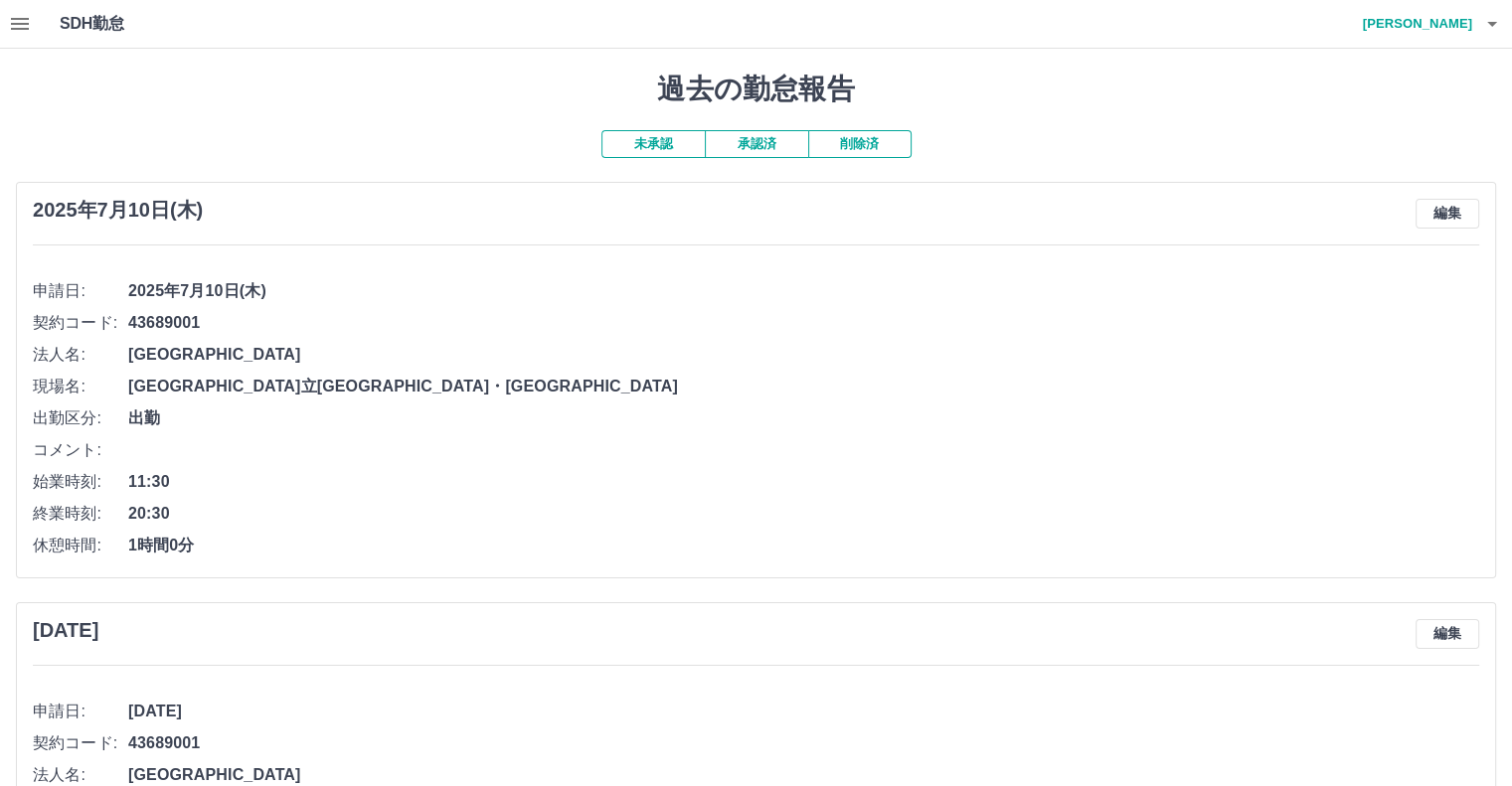 click 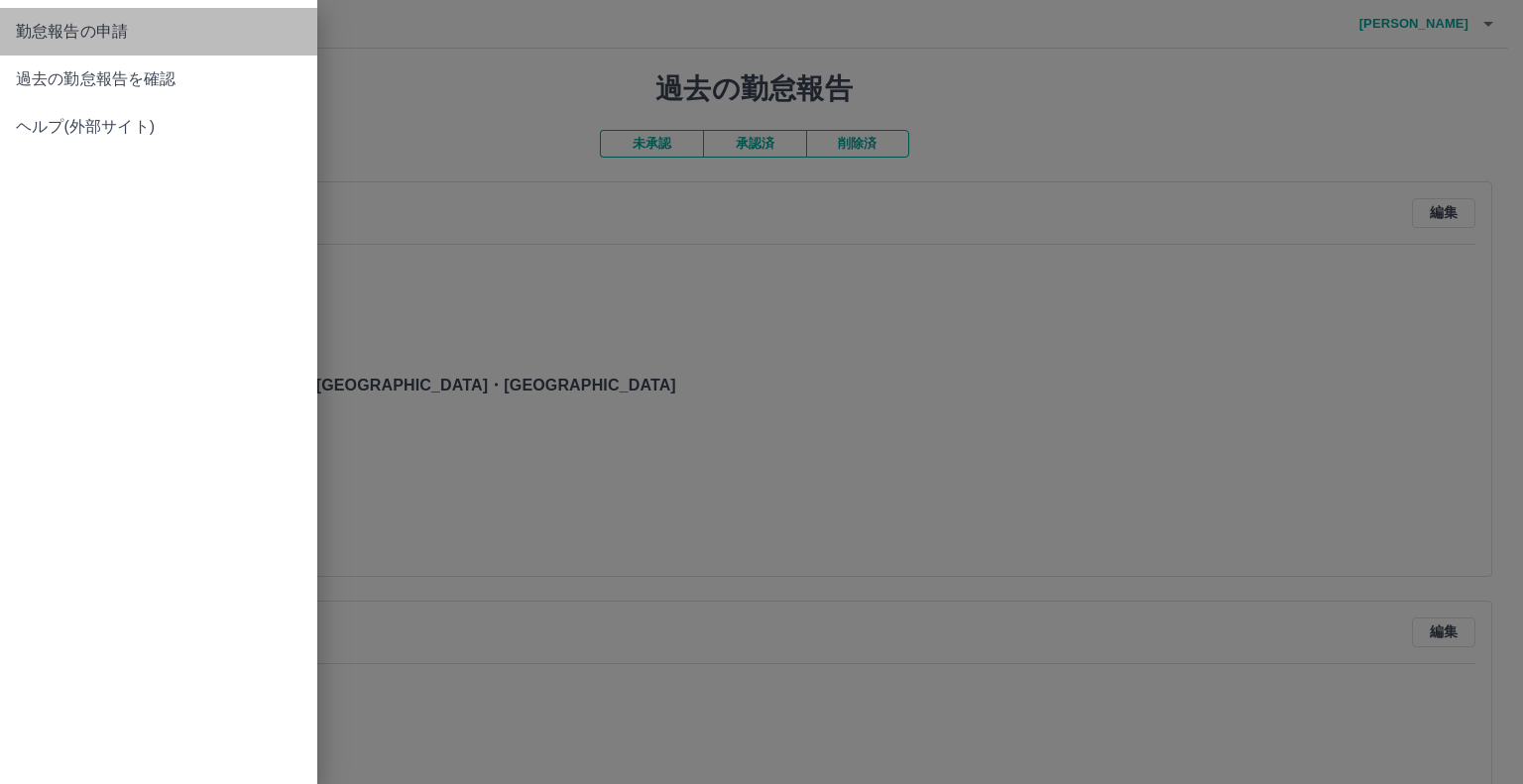 click on "勤怠報告の申請" at bounding box center [159, 32] 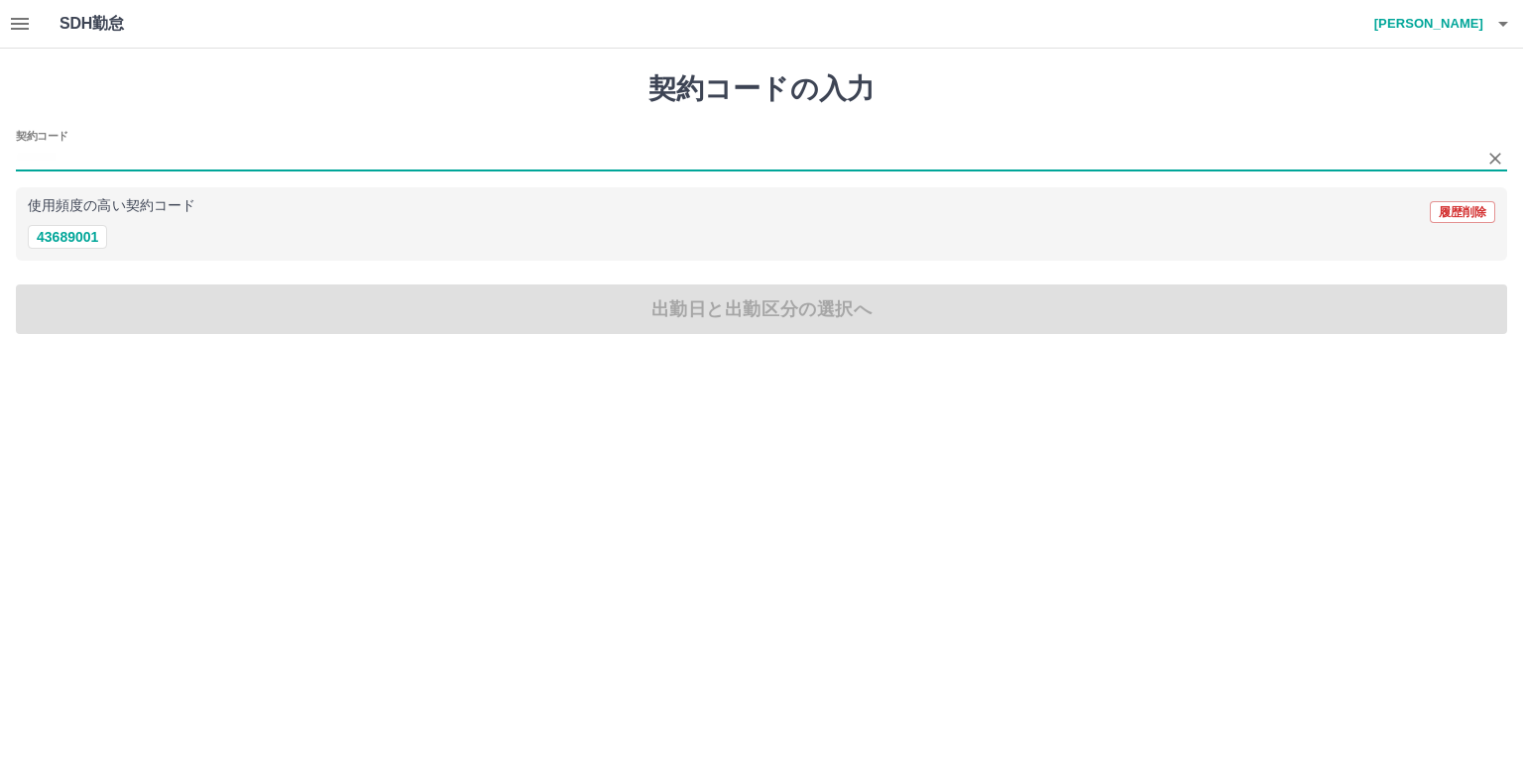 click on "契約コード" at bounding box center [747, 158] 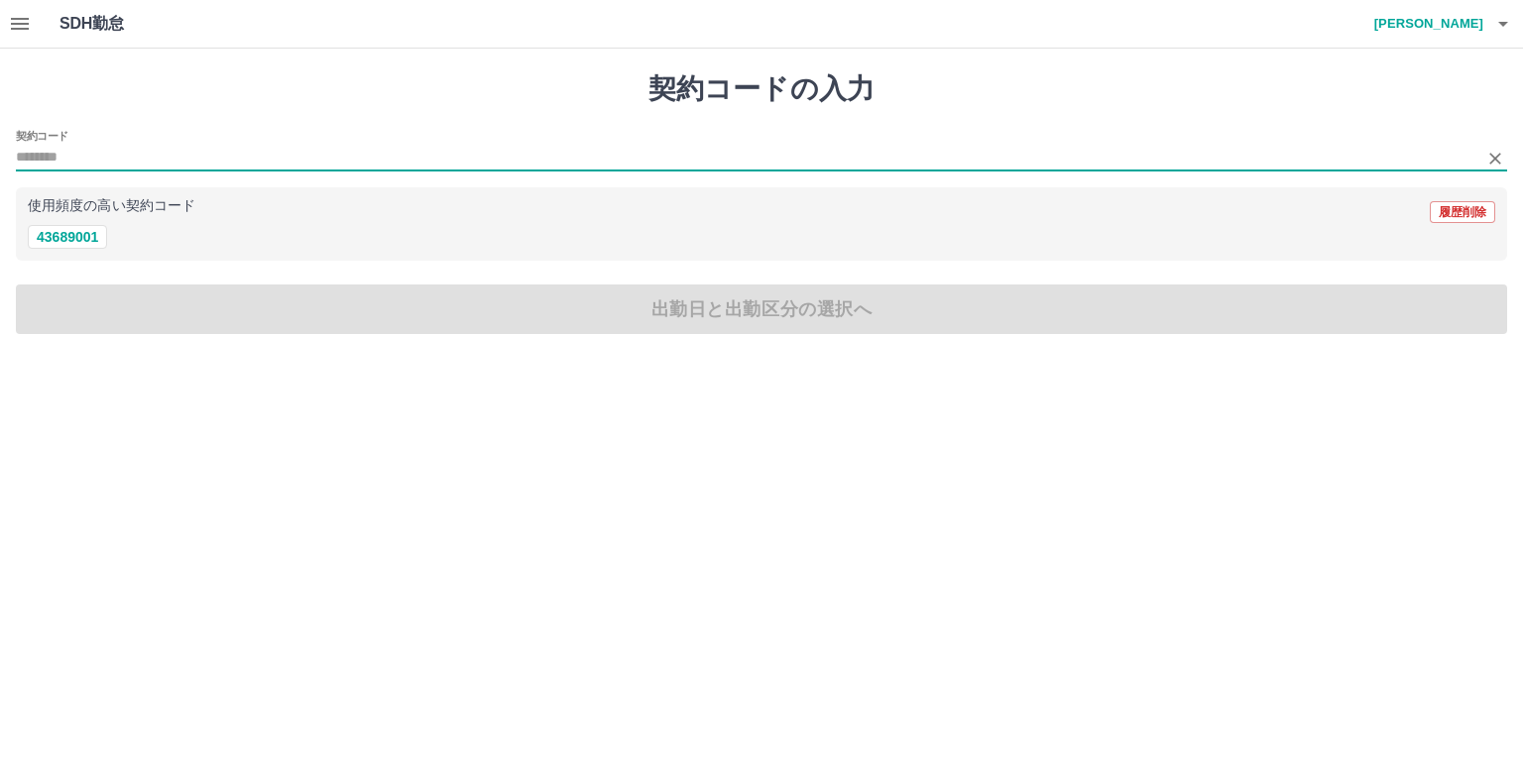 click on "契約コード" at bounding box center [747, 158] 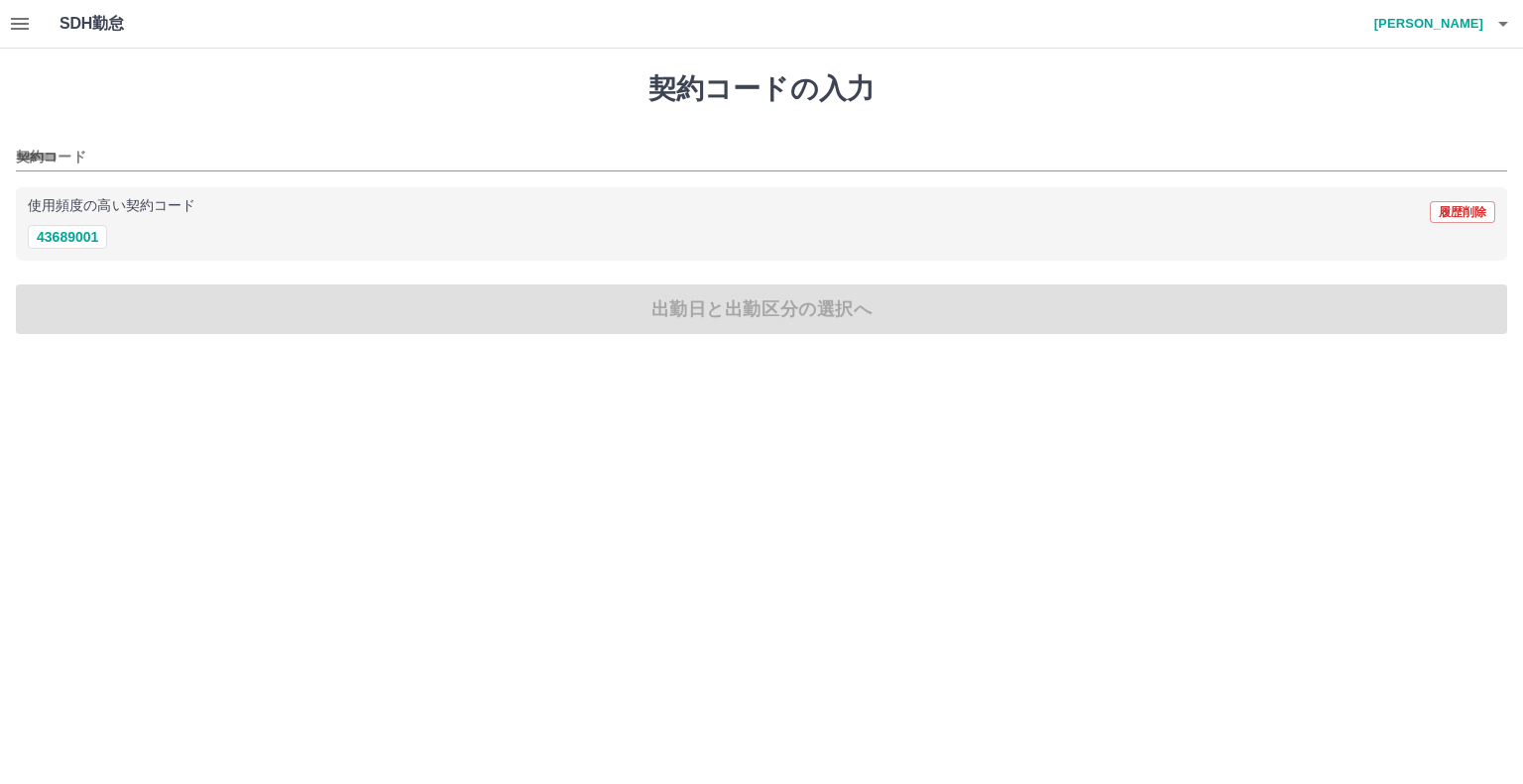 click on "契約コードの入力 契約コード 使用頻度の高い契約コード 履歴削除 43689001 出勤日と出勤区分の選択へ" at bounding box center [762, 203] 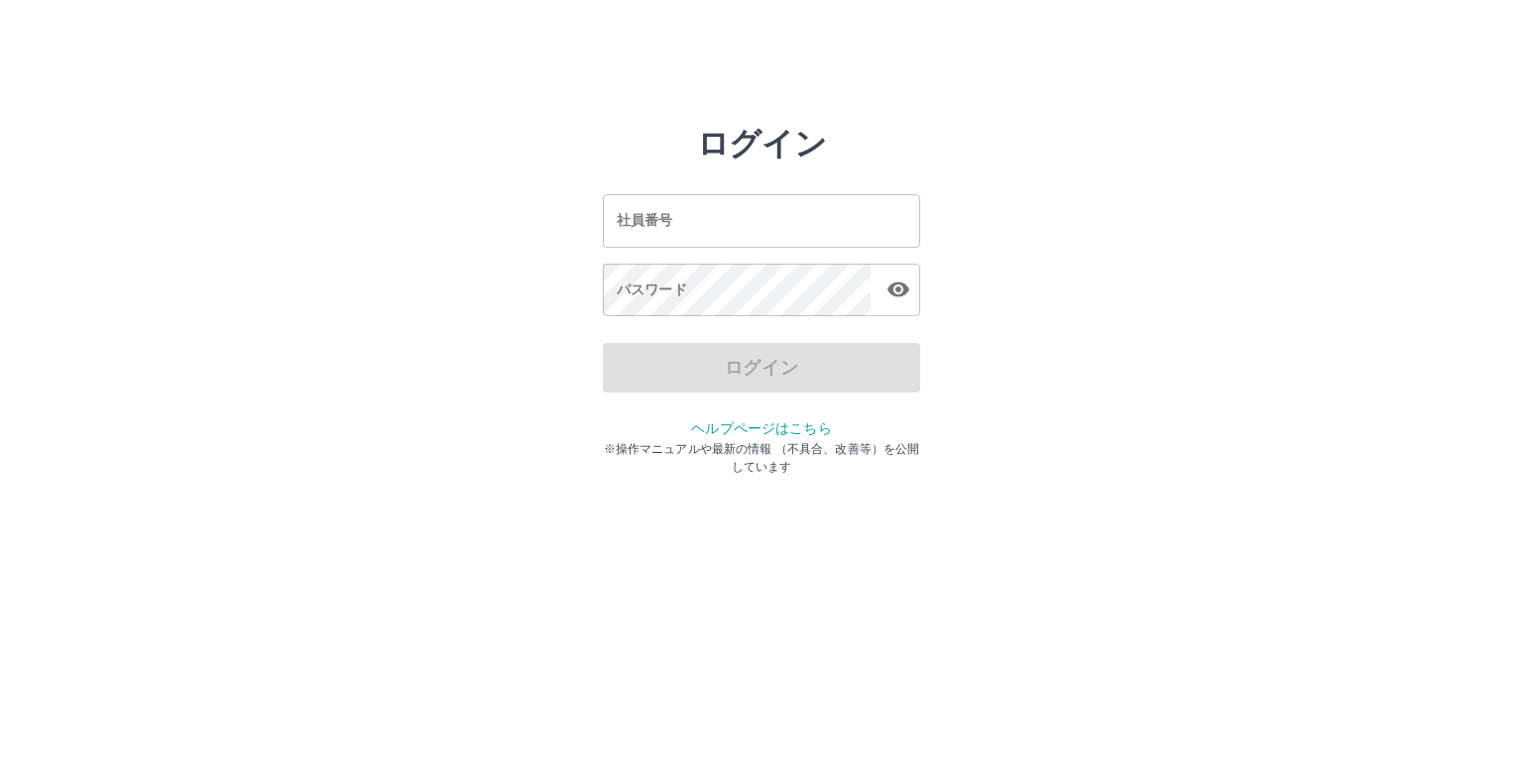 scroll, scrollTop: 0, scrollLeft: 0, axis: both 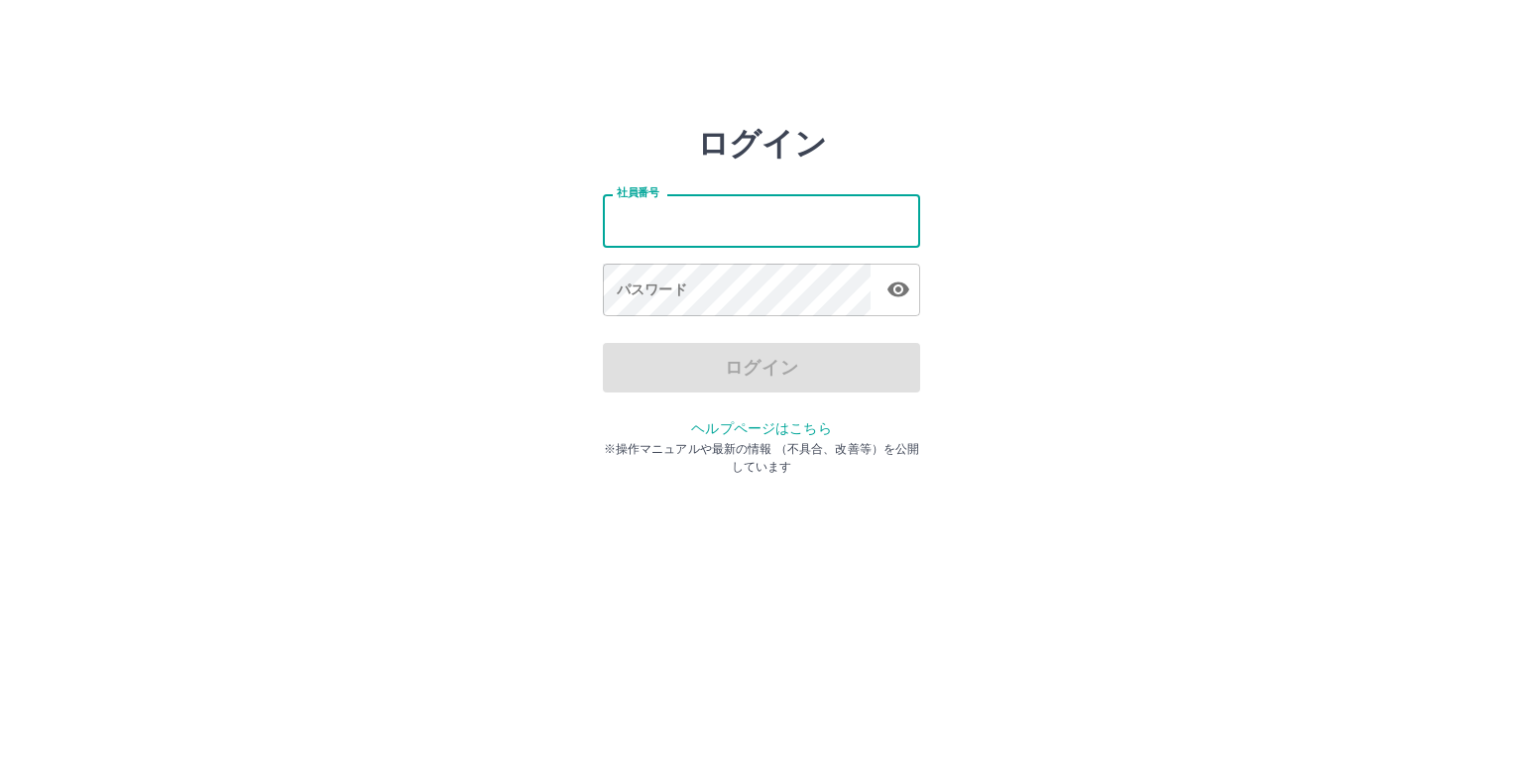 click on "社員番号" at bounding box center (762, 220) 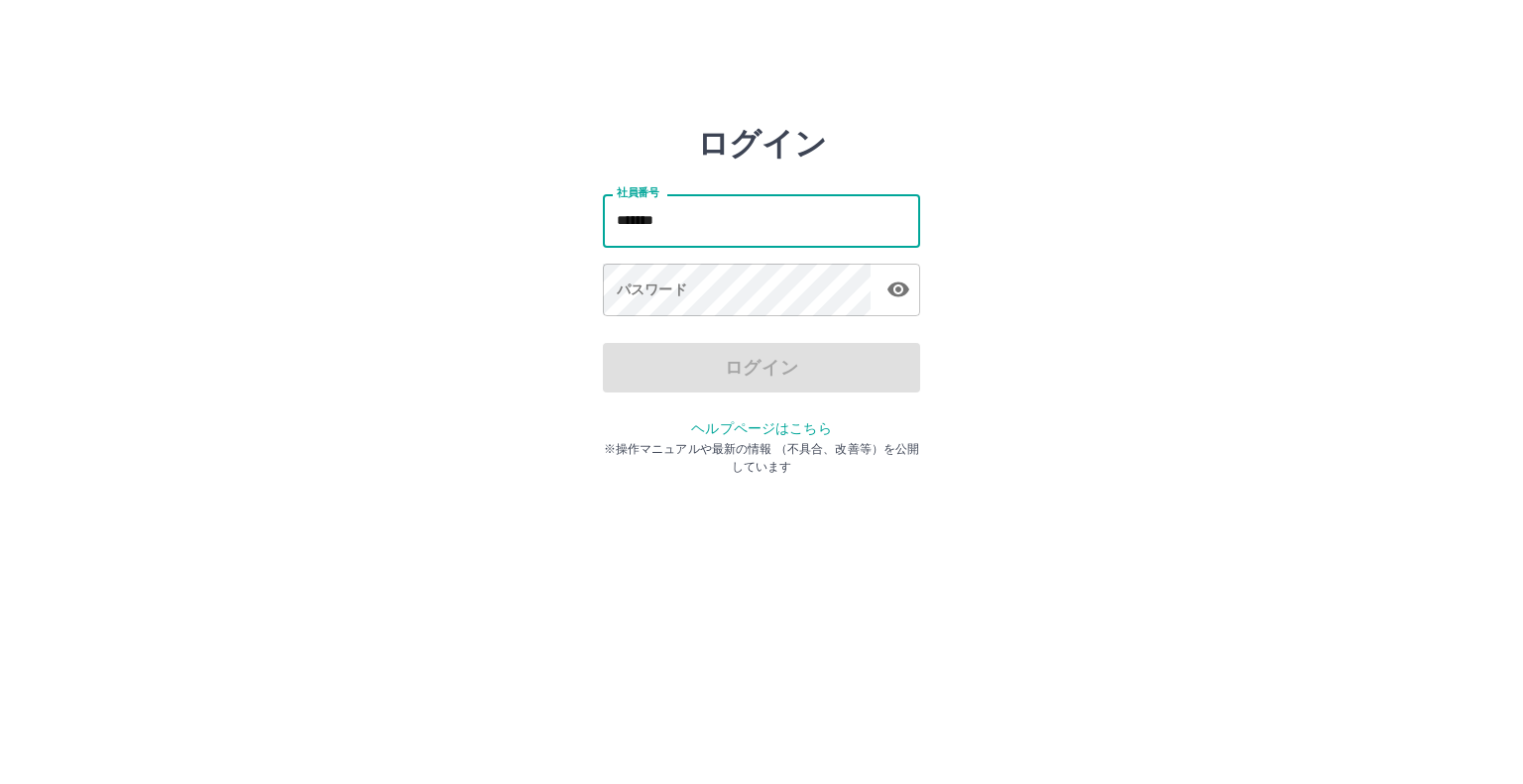 type on "*******" 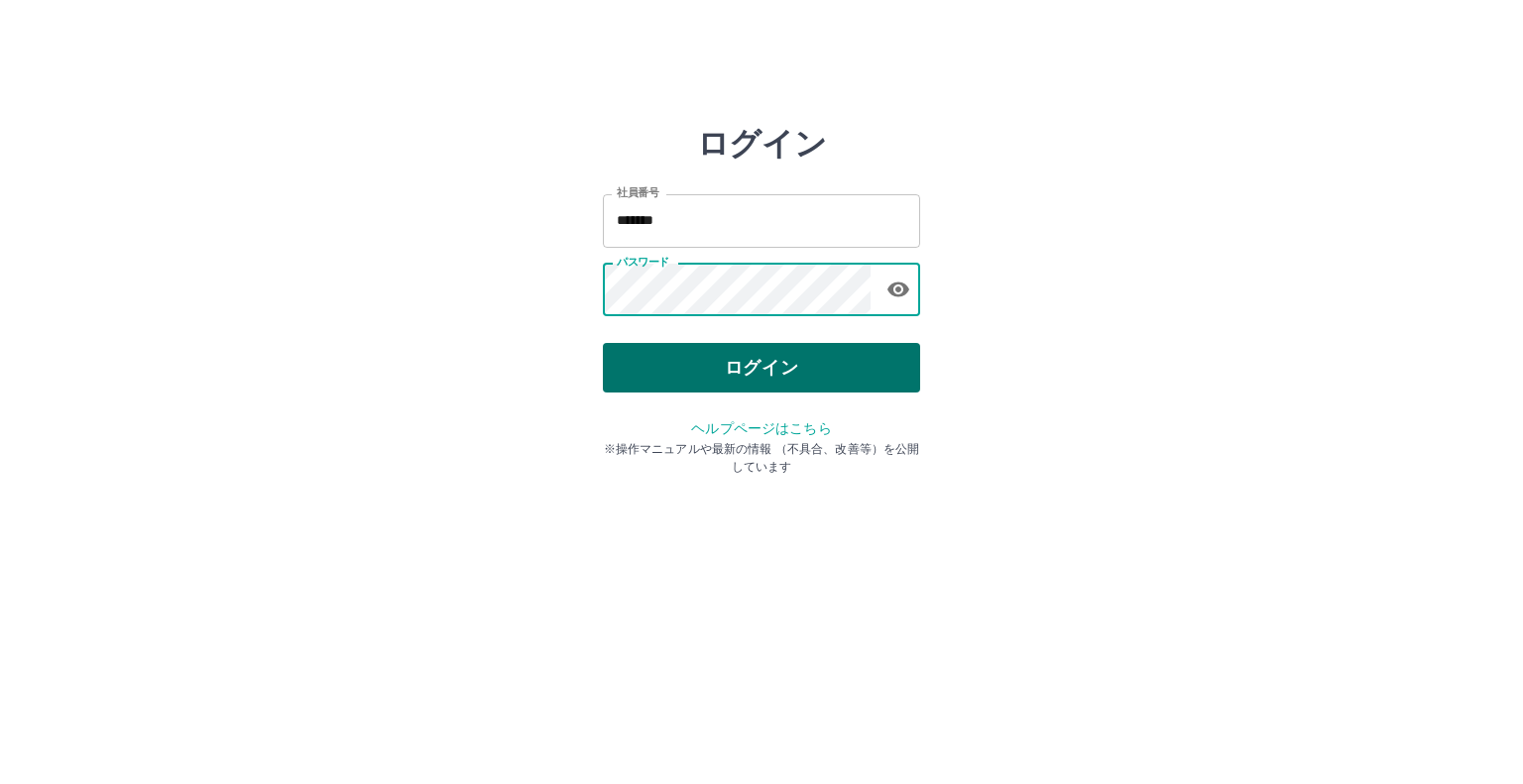 click on "ログイン" at bounding box center (762, 368) 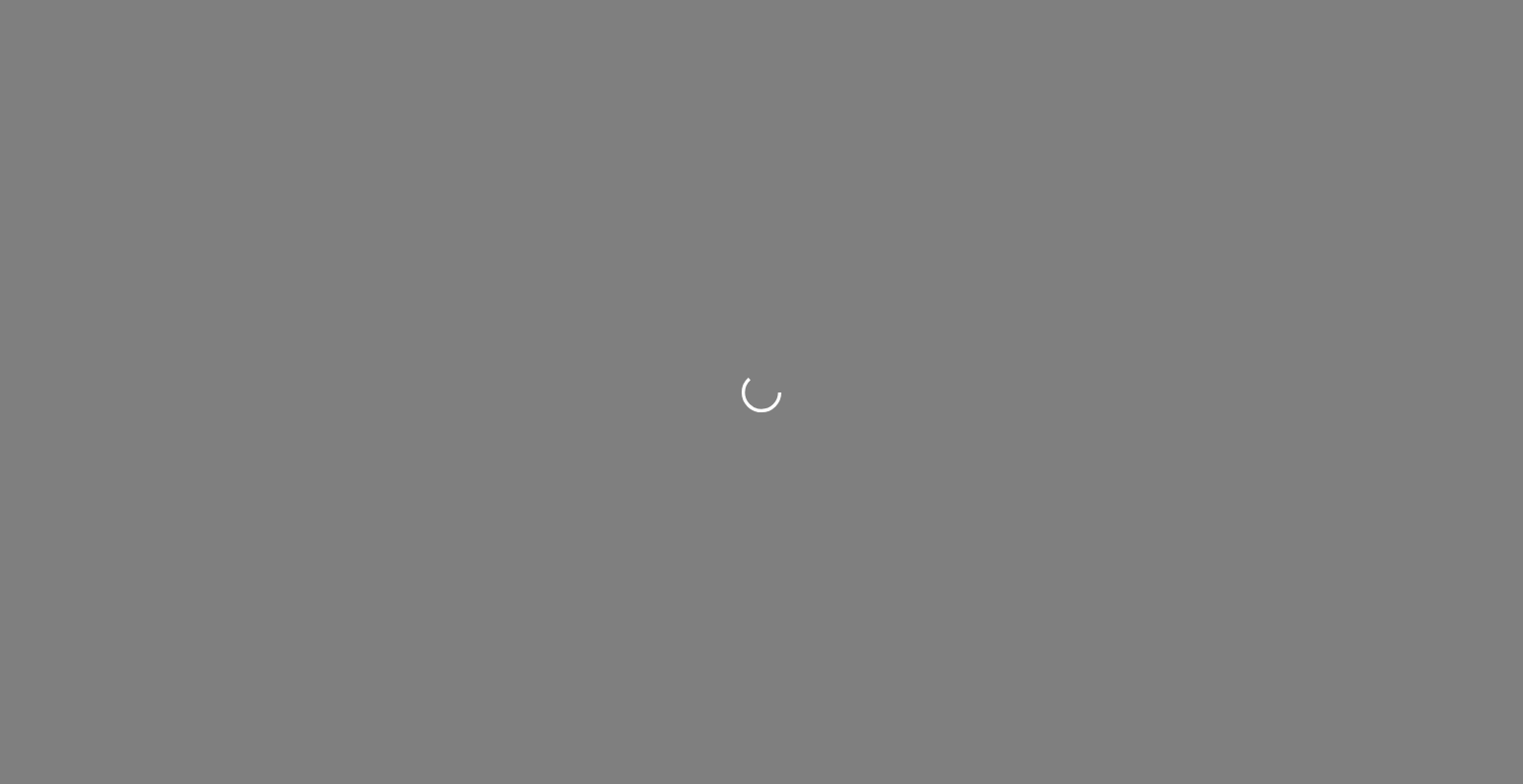scroll, scrollTop: 0, scrollLeft: 0, axis: both 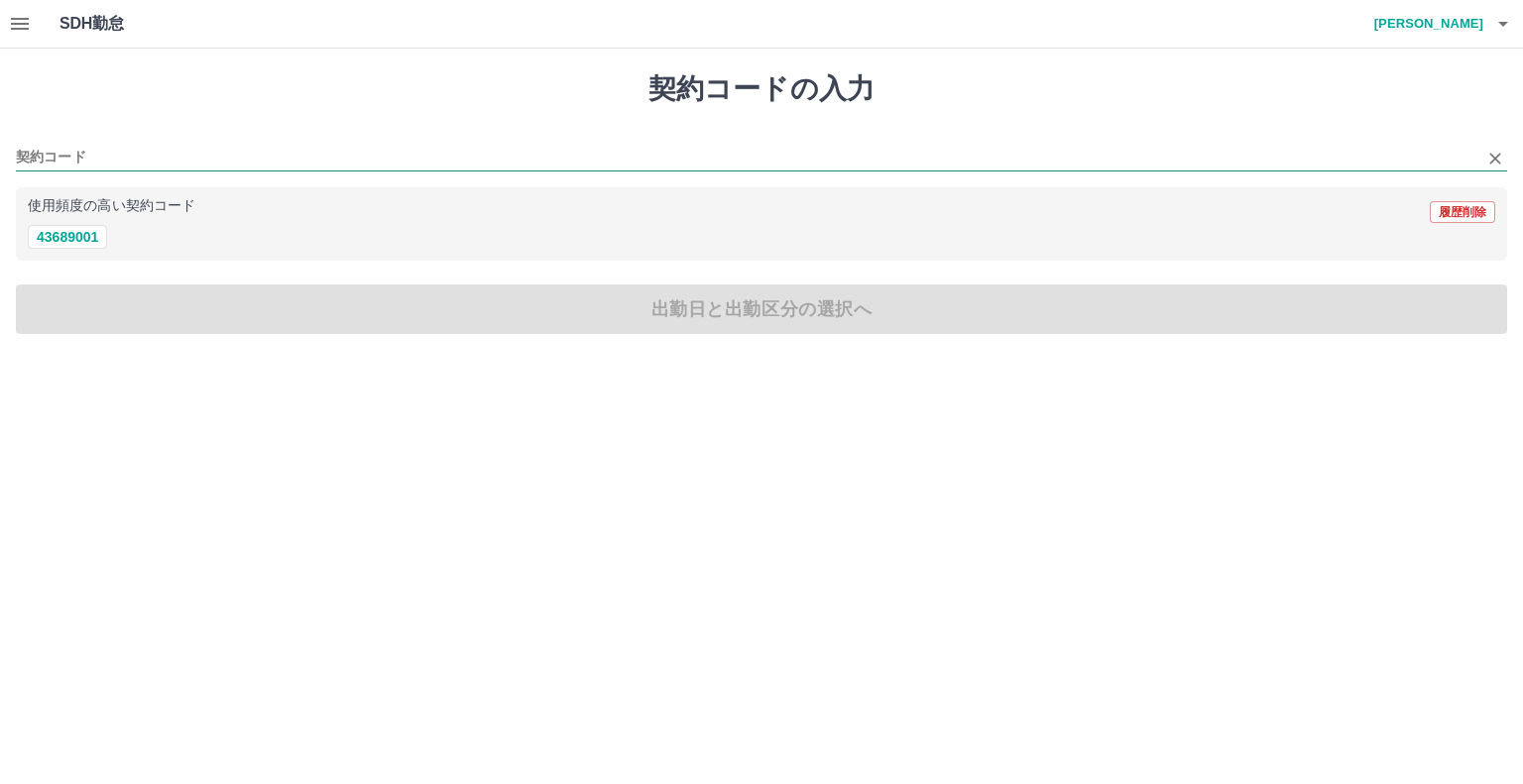 click on "契約コード" at bounding box center (747, 158) 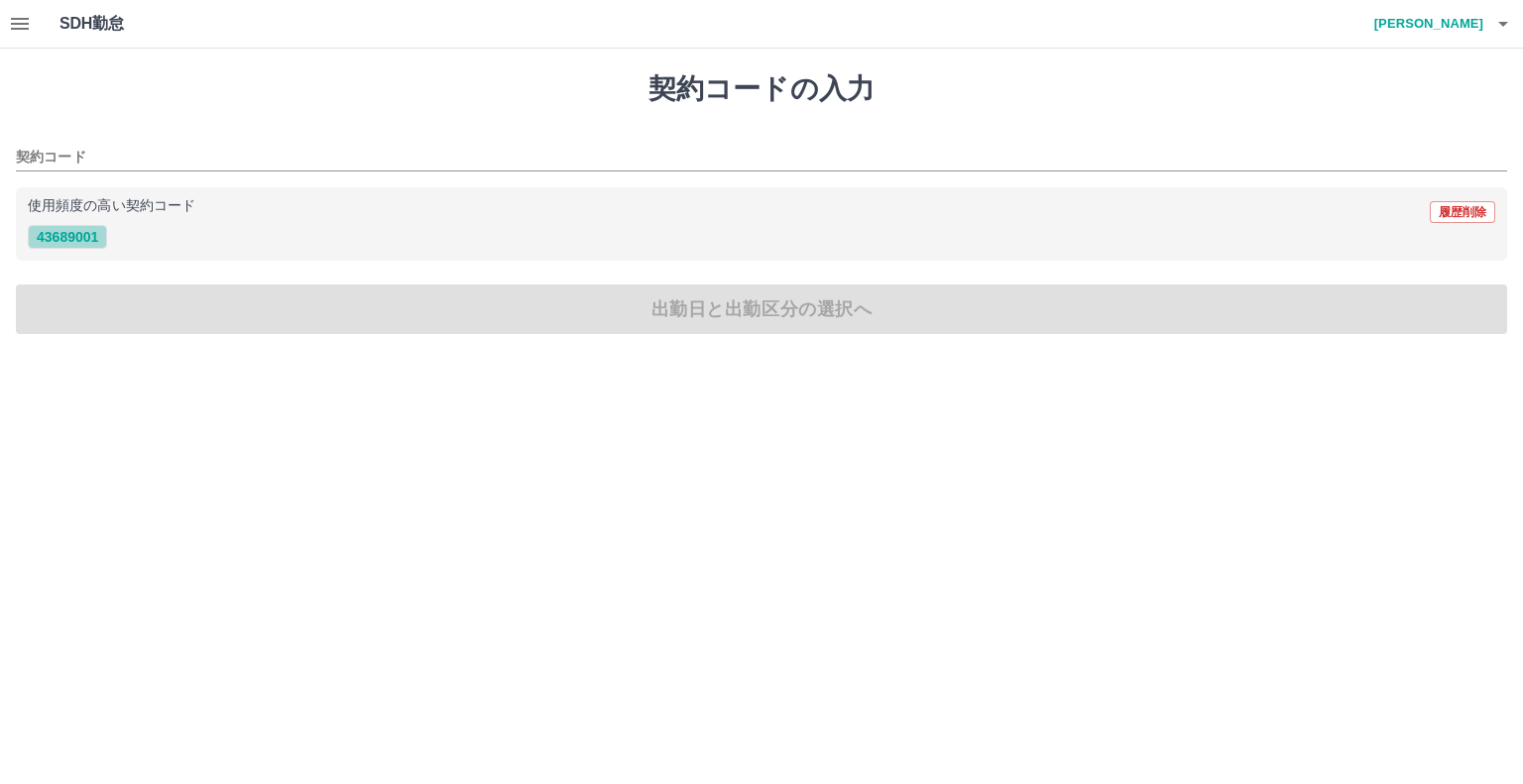 click on "43689001" at bounding box center (67, 237) 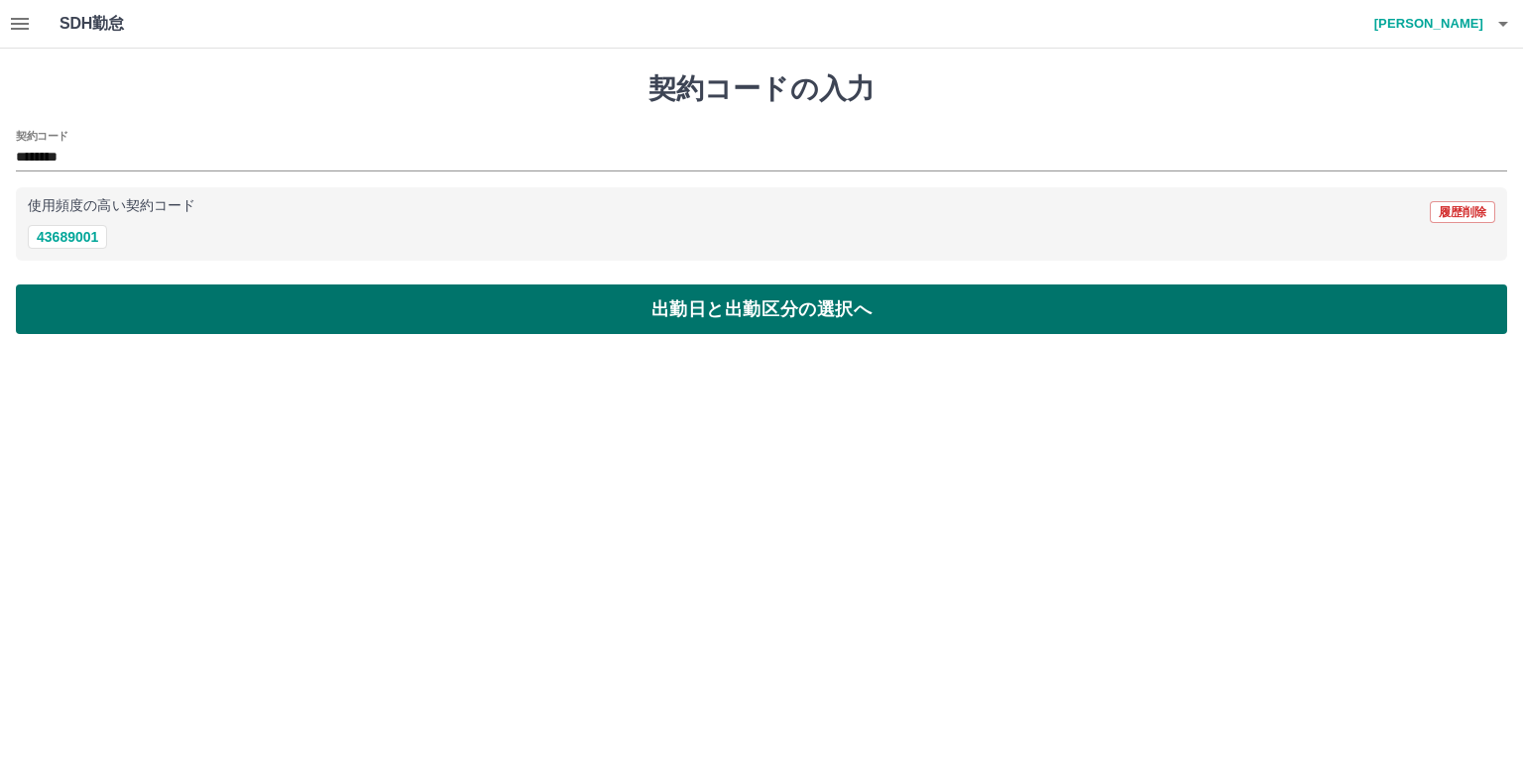 click on "出勤日と出勤区分の選択へ" at bounding box center [762, 309] 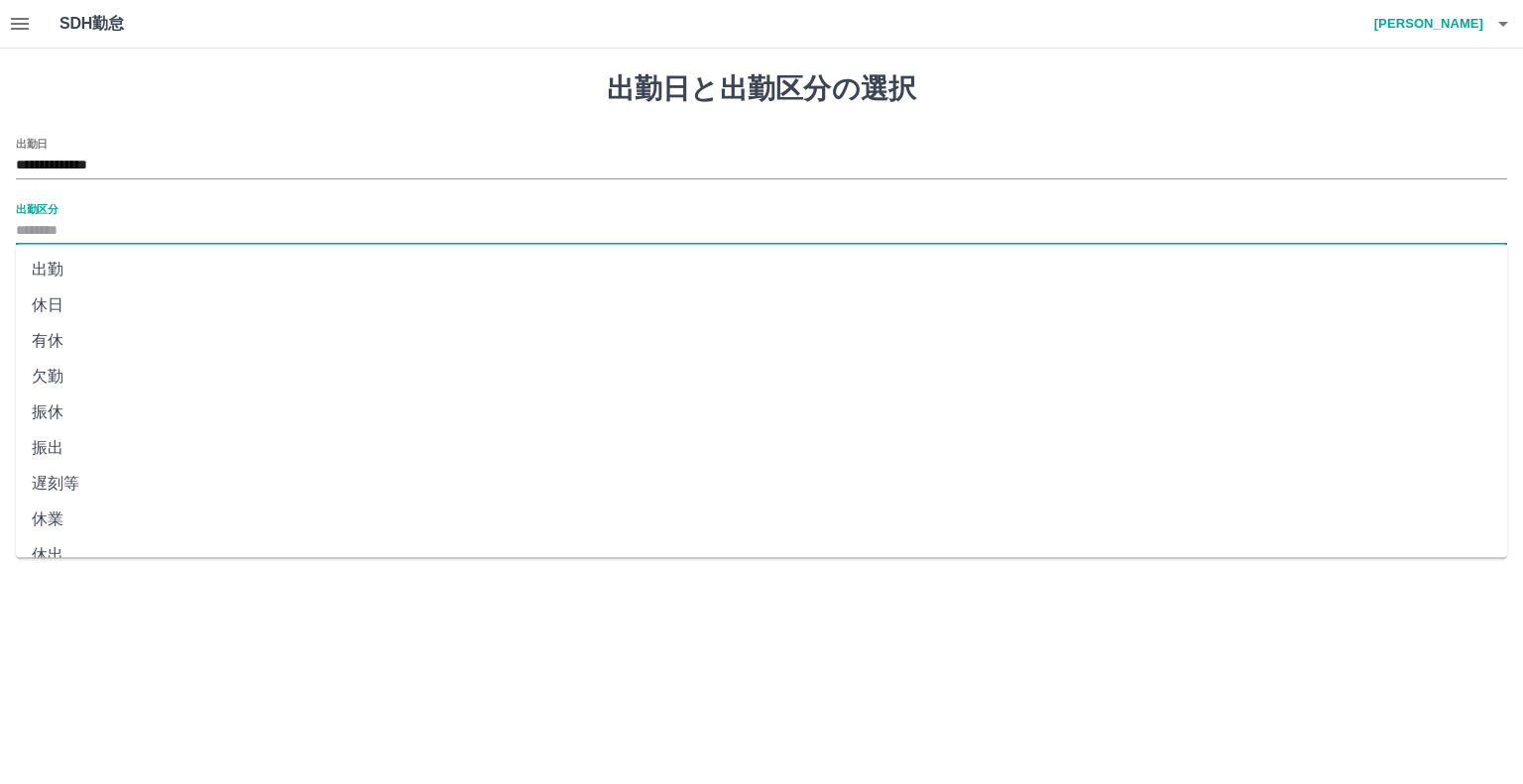 click on "出勤区分" at bounding box center (762, 231) 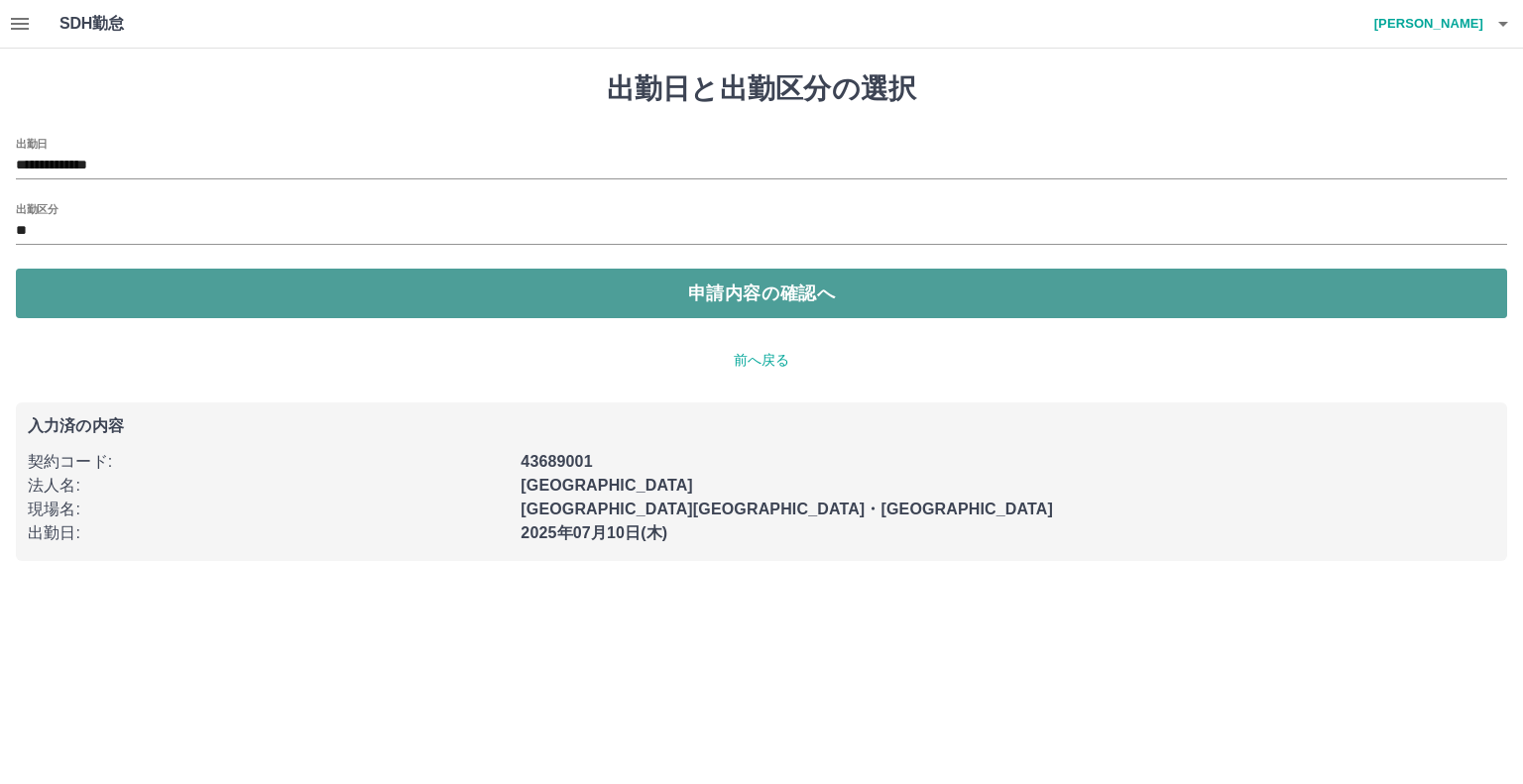 click on "申請内容の確認へ" at bounding box center (762, 293) 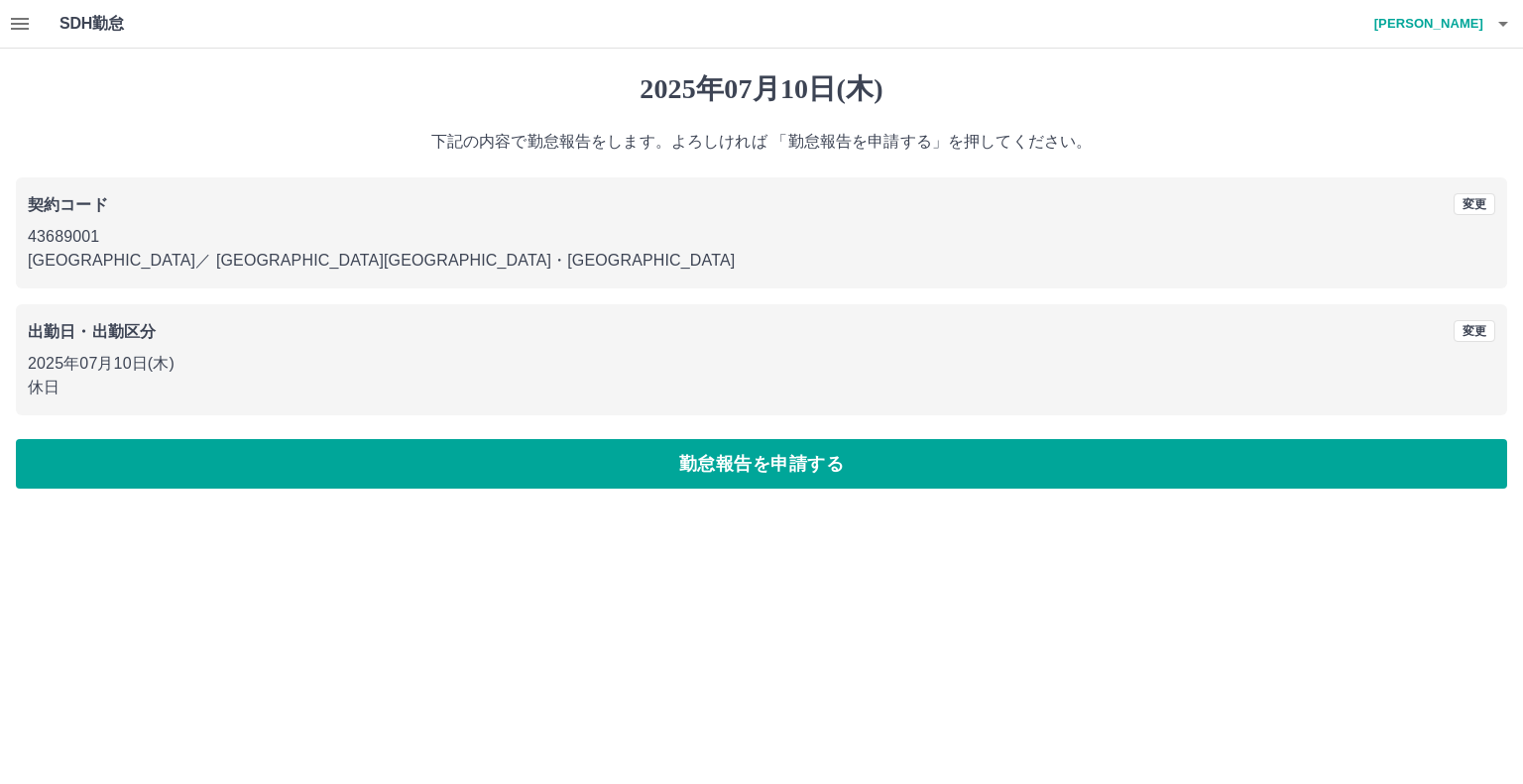 click on "2025年07月10日(木)" at bounding box center [762, 364] 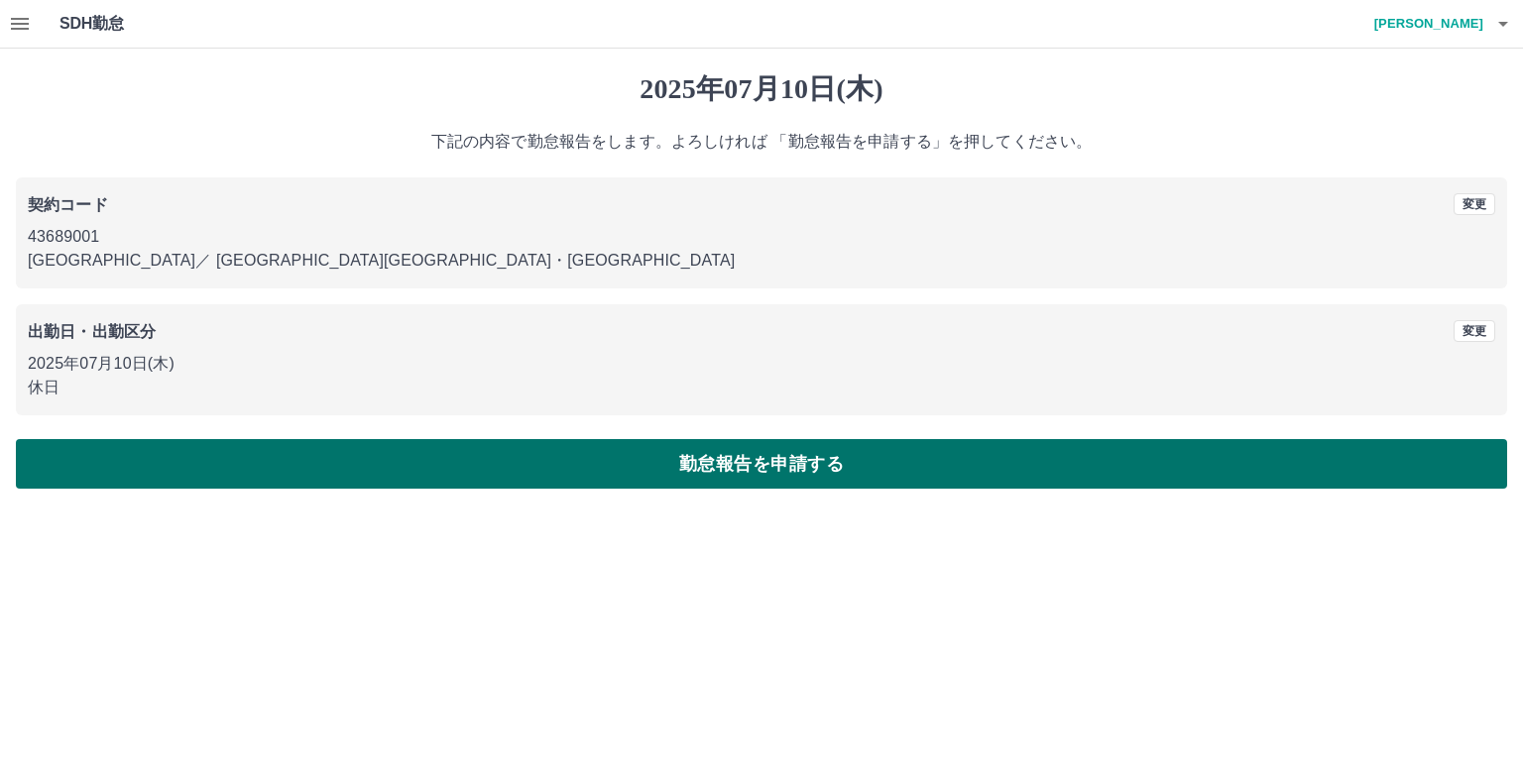 click on "勤怠報告を申請する" at bounding box center [762, 464] 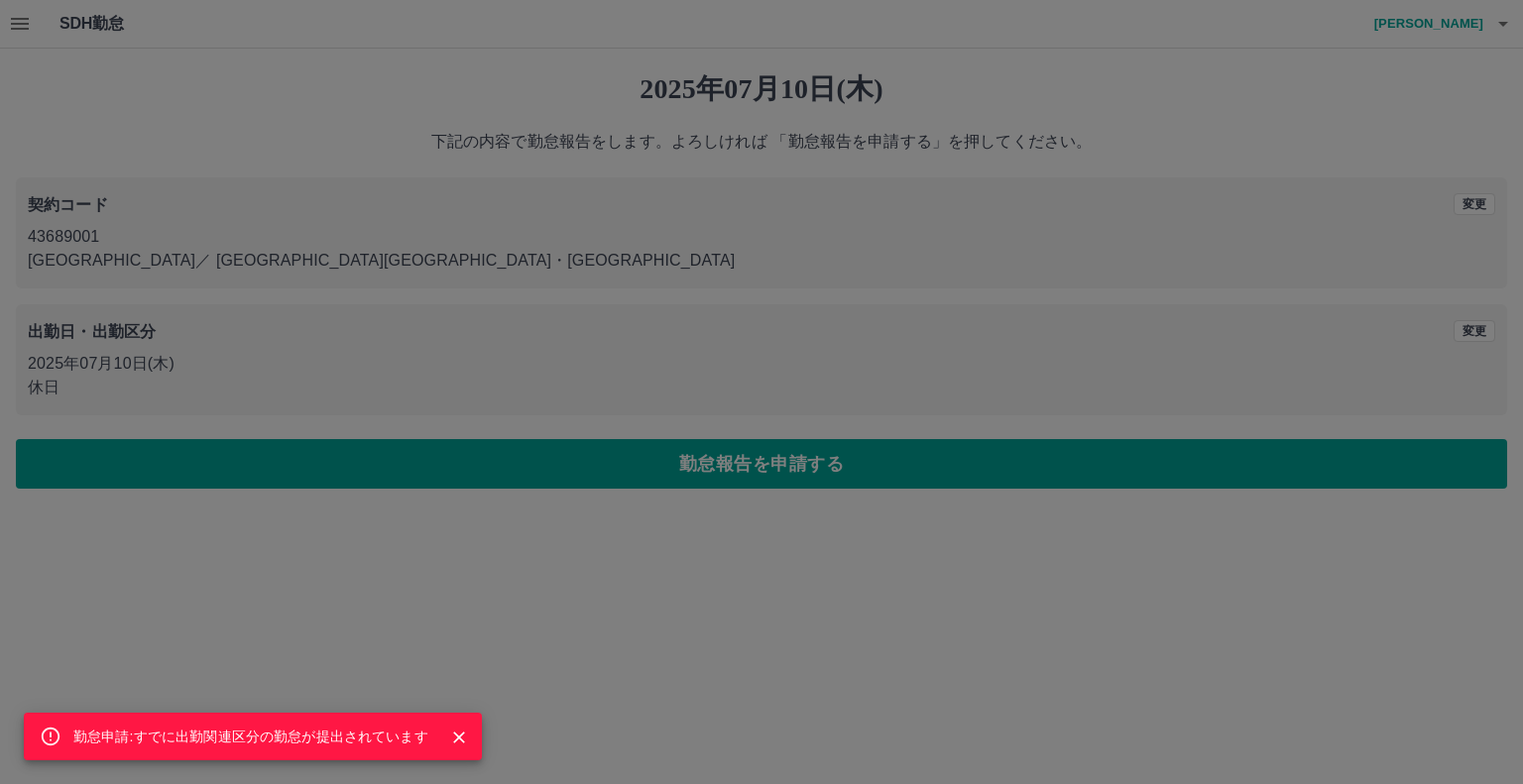 drag, startPoint x: 652, startPoint y: 468, endPoint x: 643, endPoint y: 486, distance: 20.12461 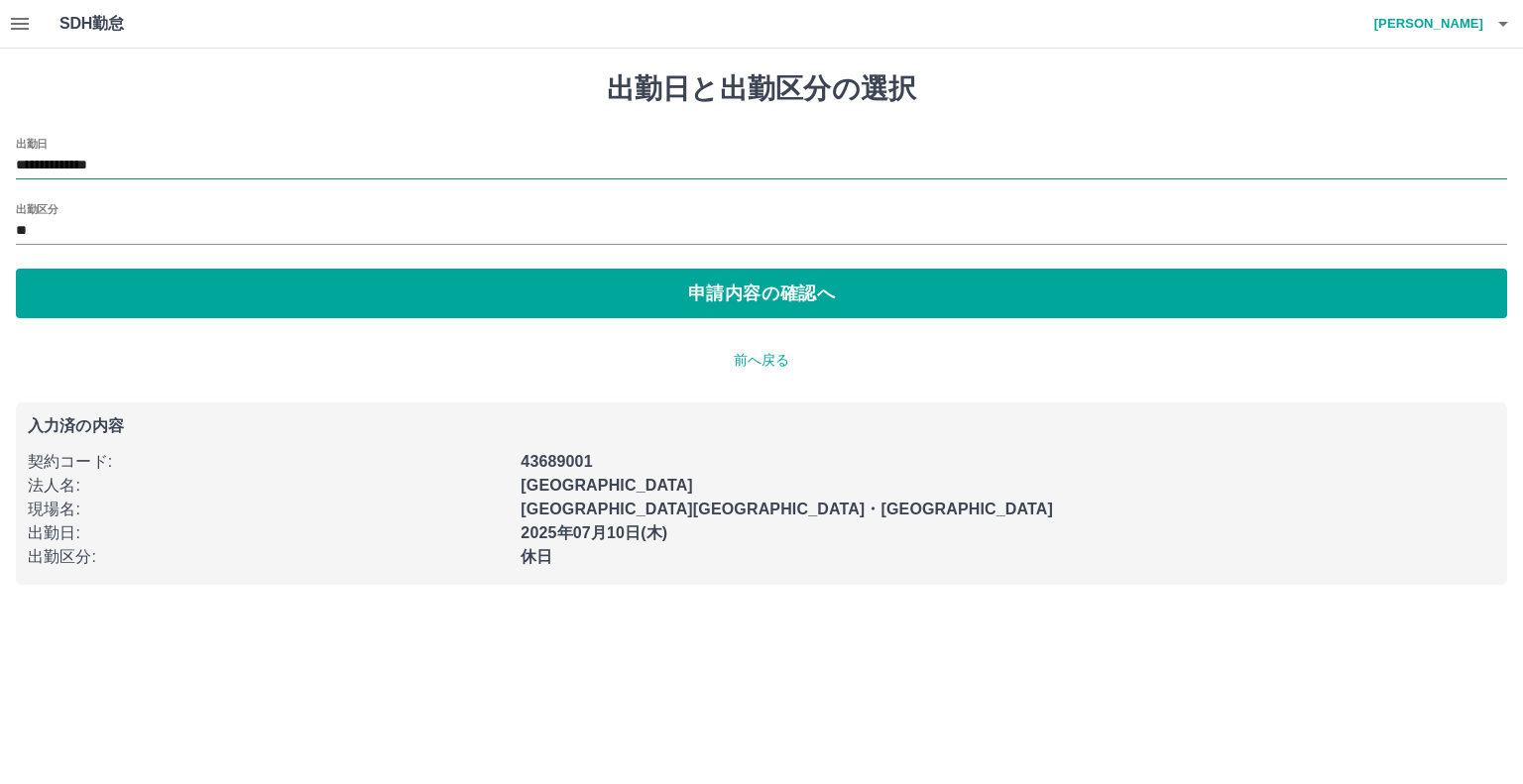 click on "**********" at bounding box center (762, 166) 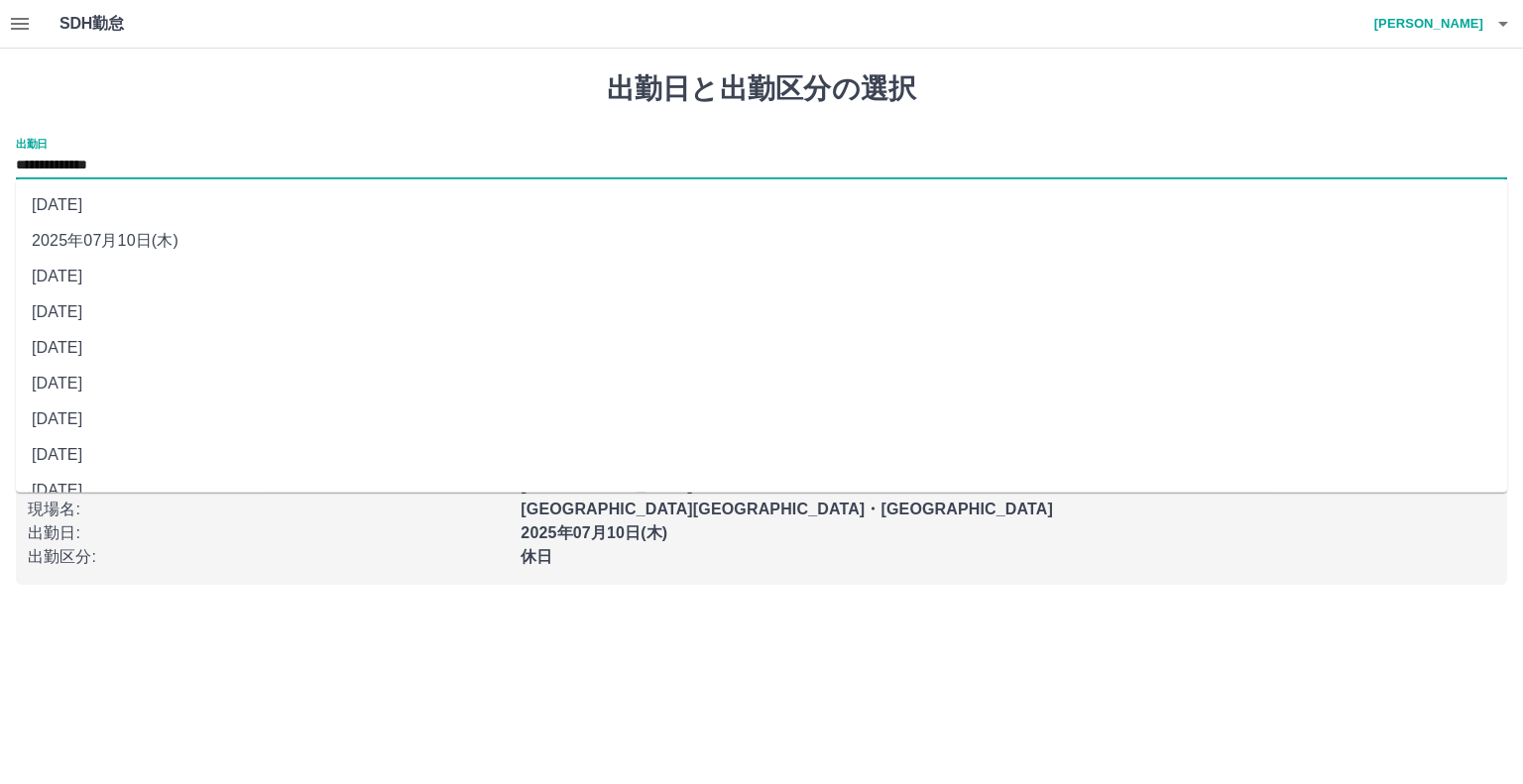 click on "2025年07月10日(木)" at bounding box center (762, 241) 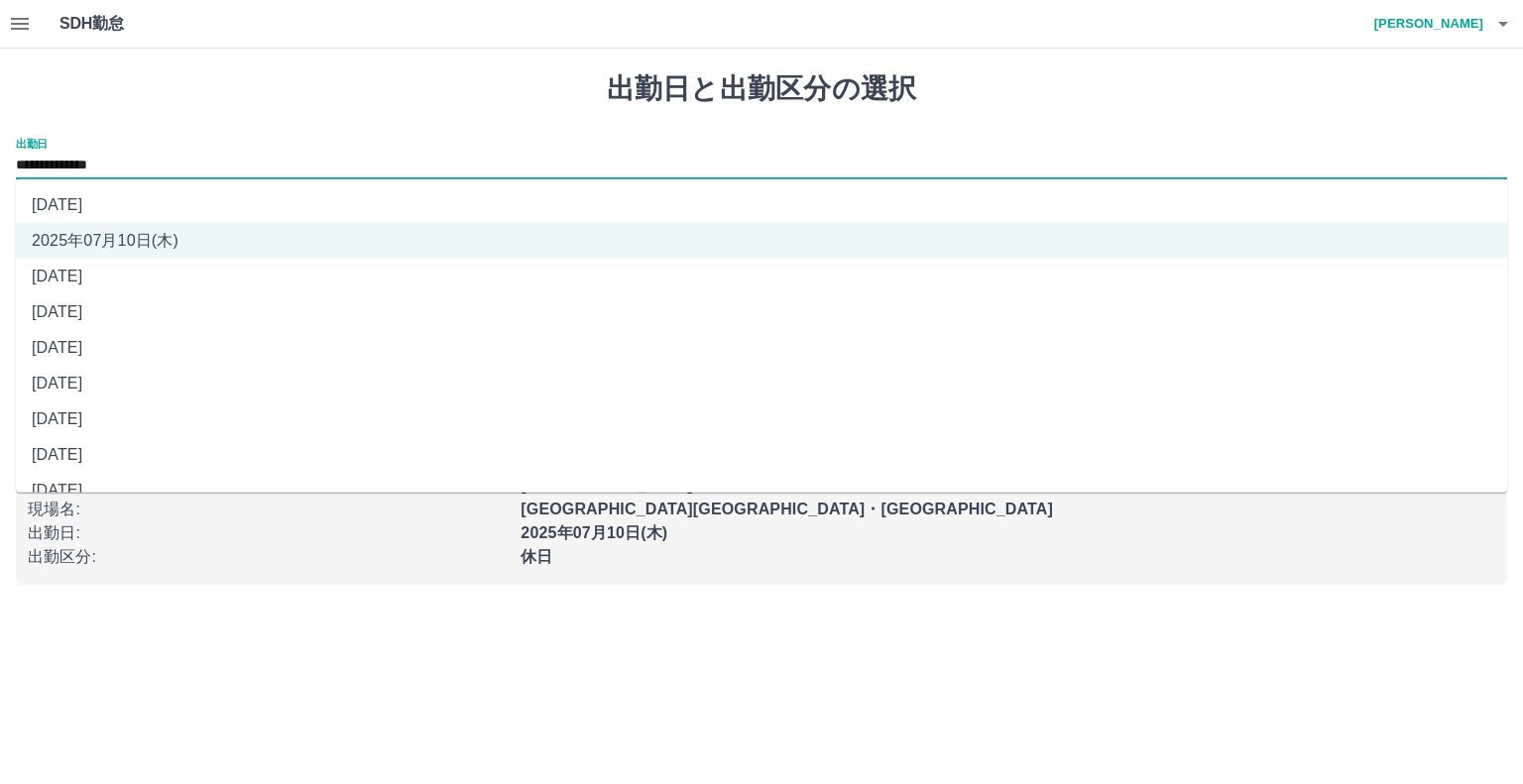 click on "2025年07月09日(水)" at bounding box center [762, 277] 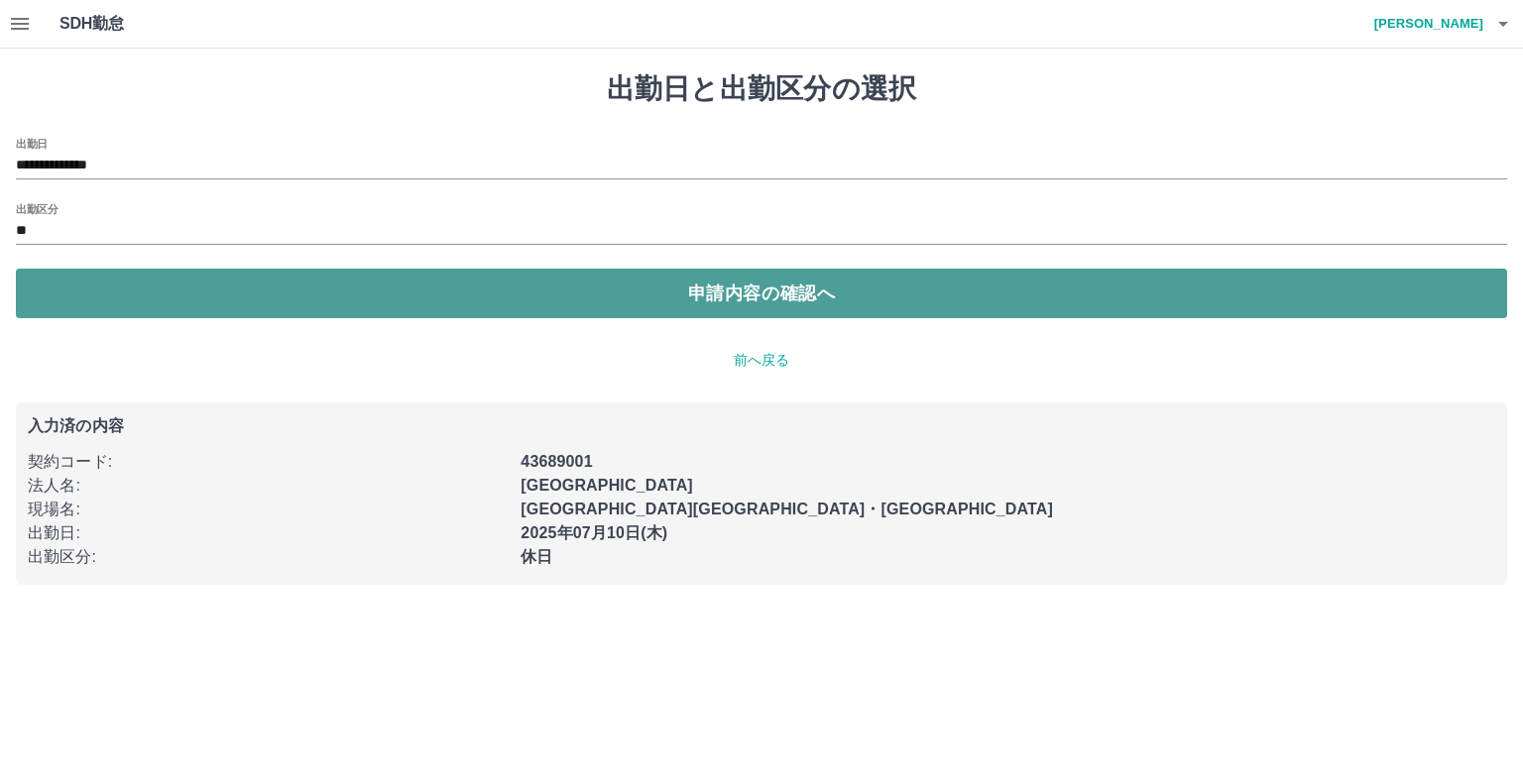 click on "申請内容の確認へ" at bounding box center [762, 293] 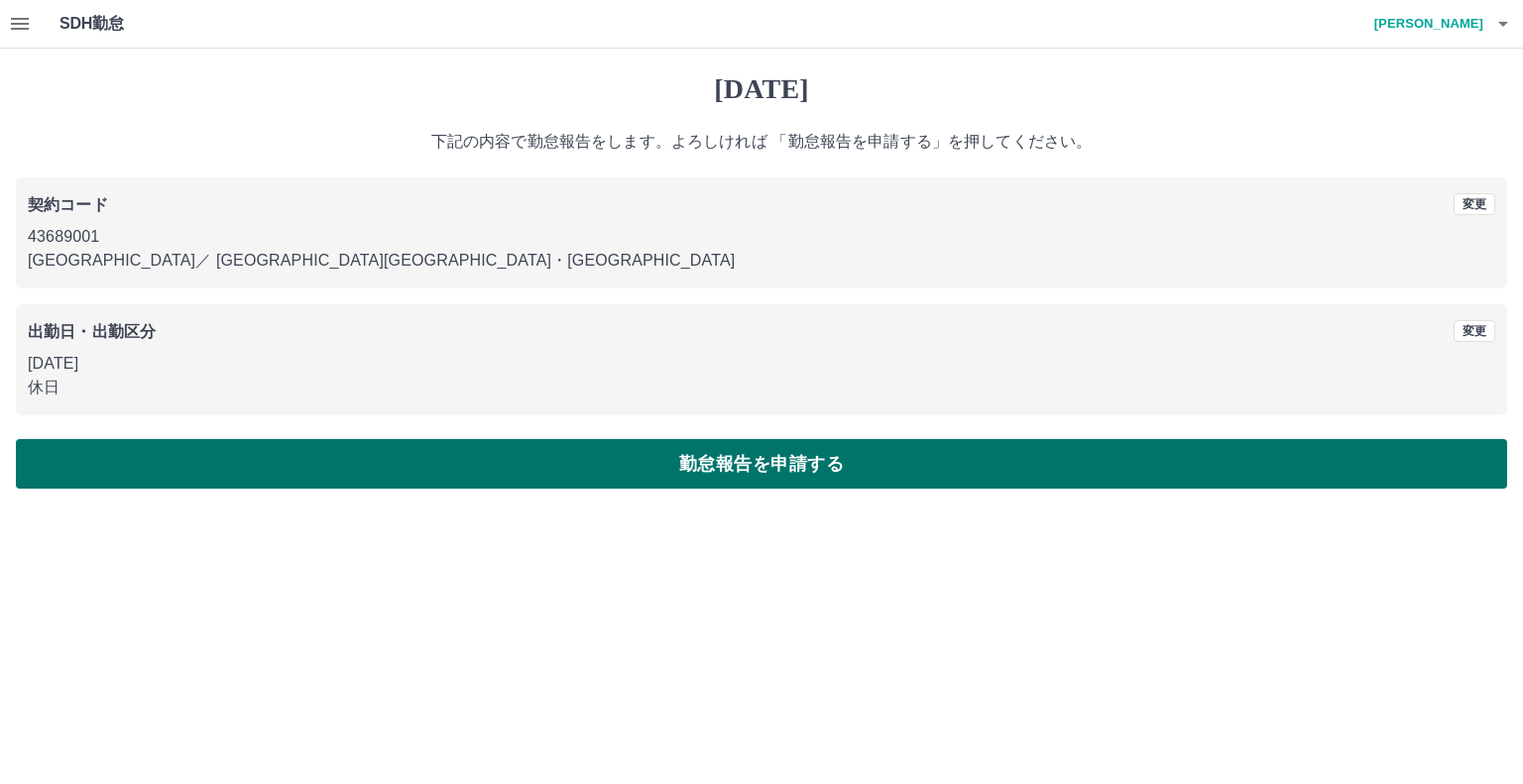 click on "勤怠報告を申請する" at bounding box center [762, 464] 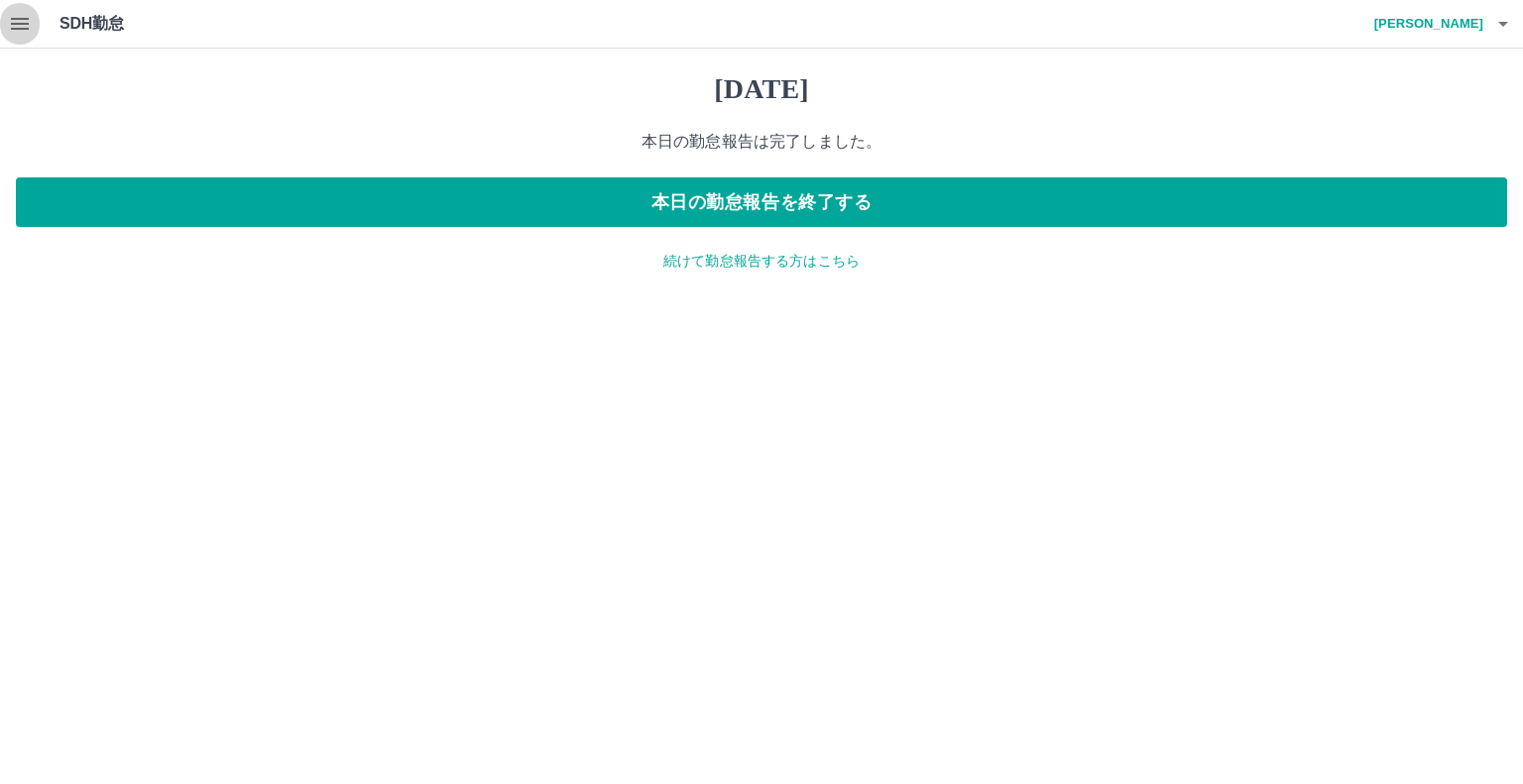 click 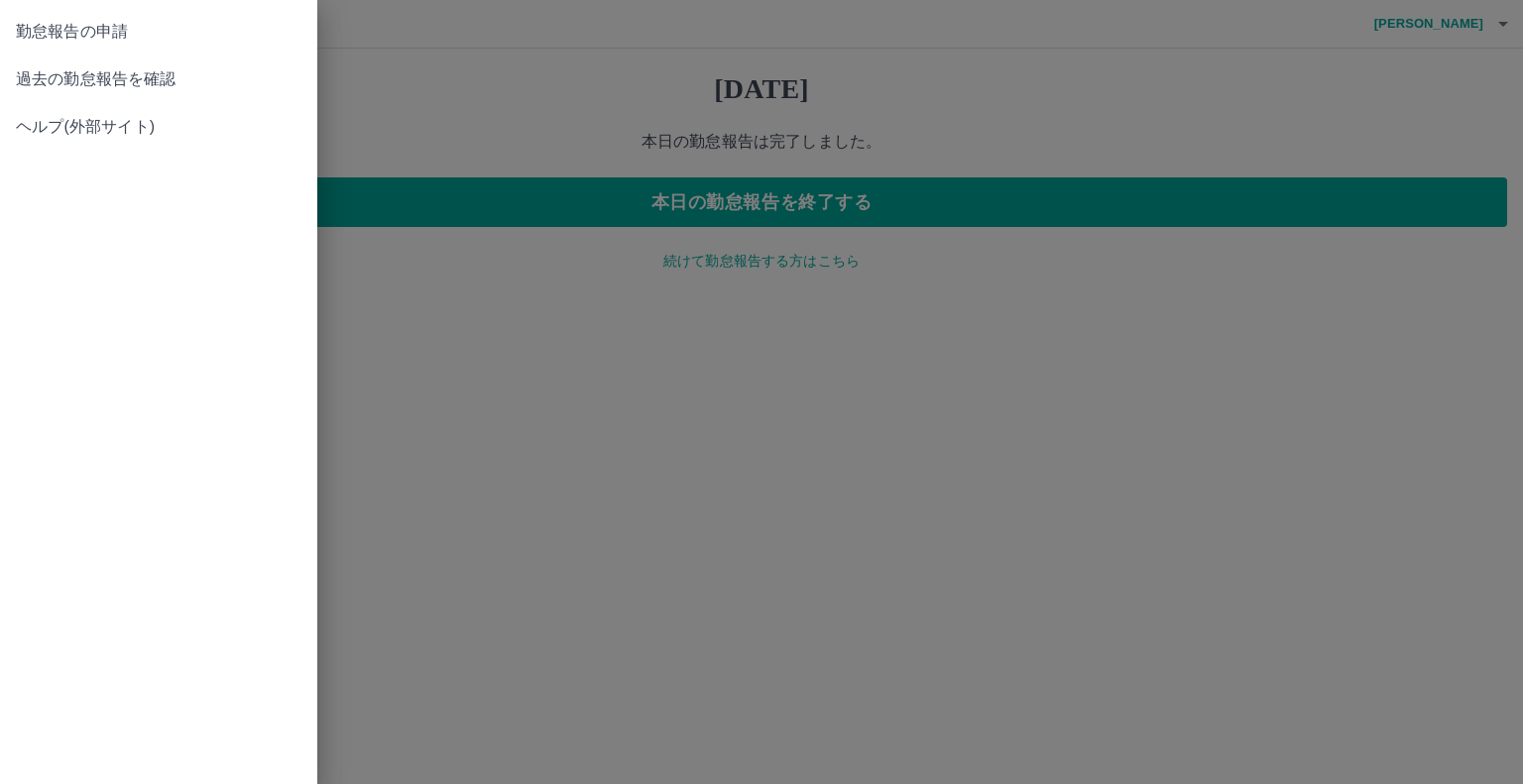 click at bounding box center (762, 392) 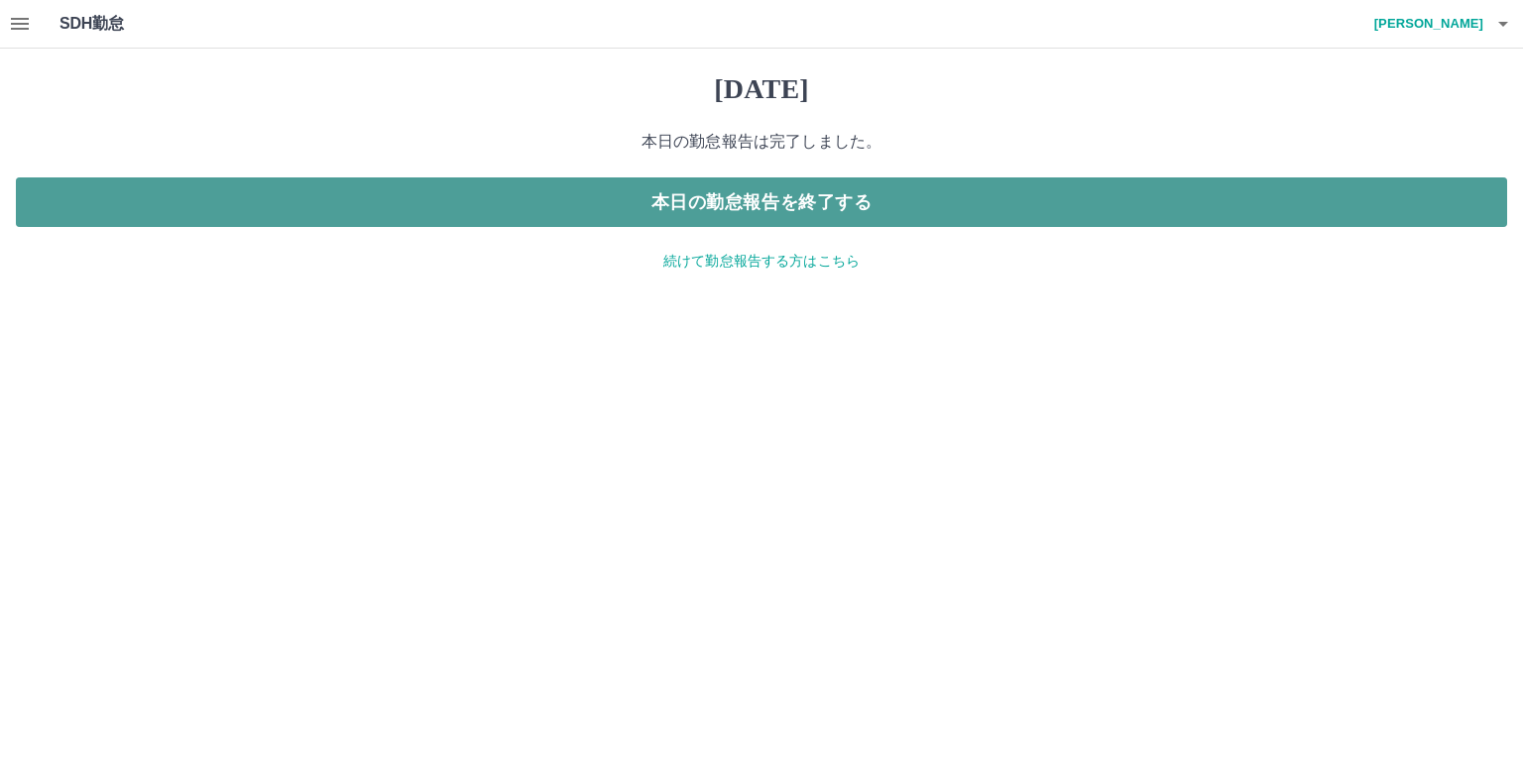 click on "本日の勤怠報告を終了する" at bounding box center [762, 202] 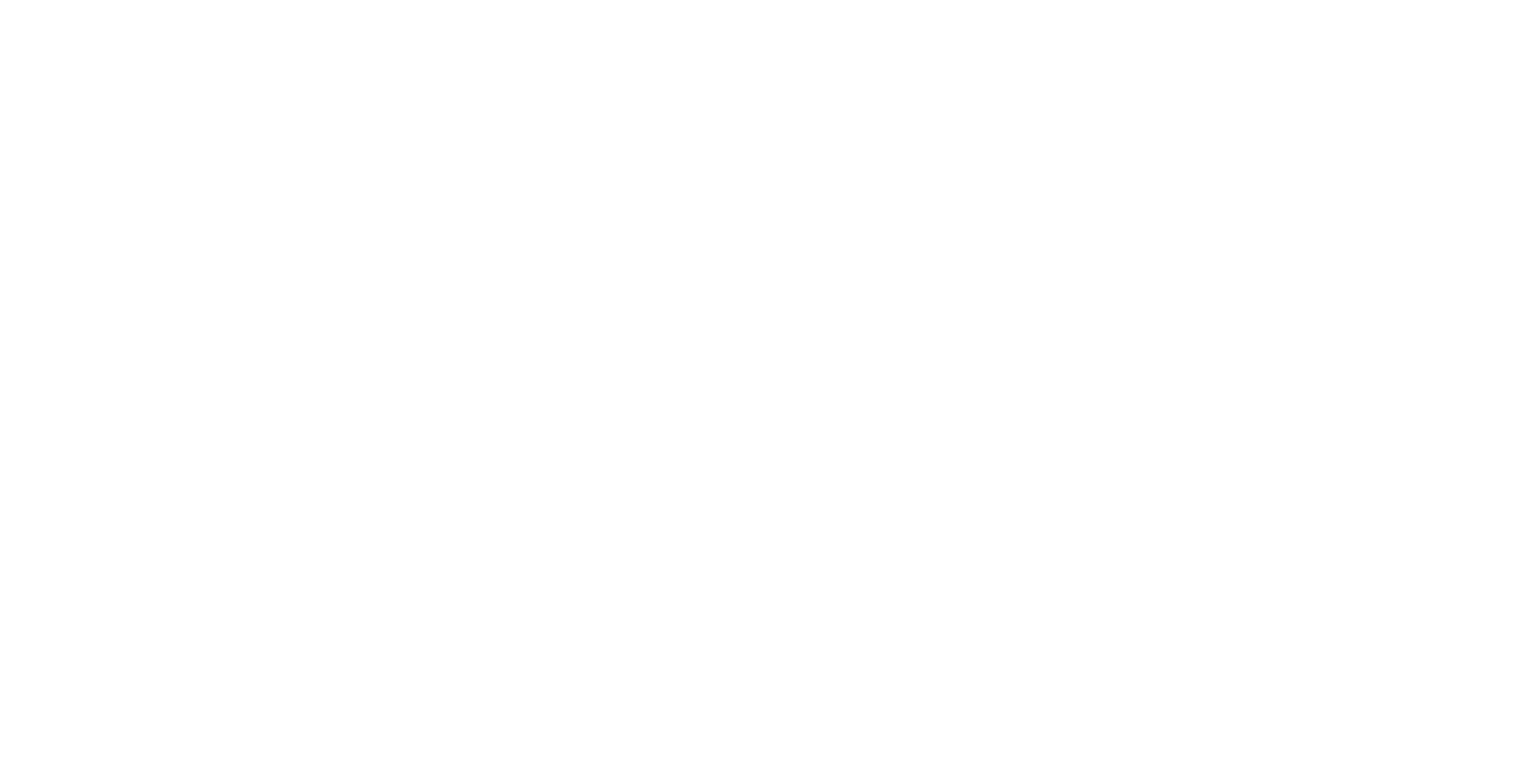scroll, scrollTop: 0, scrollLeft: 0, axis: both 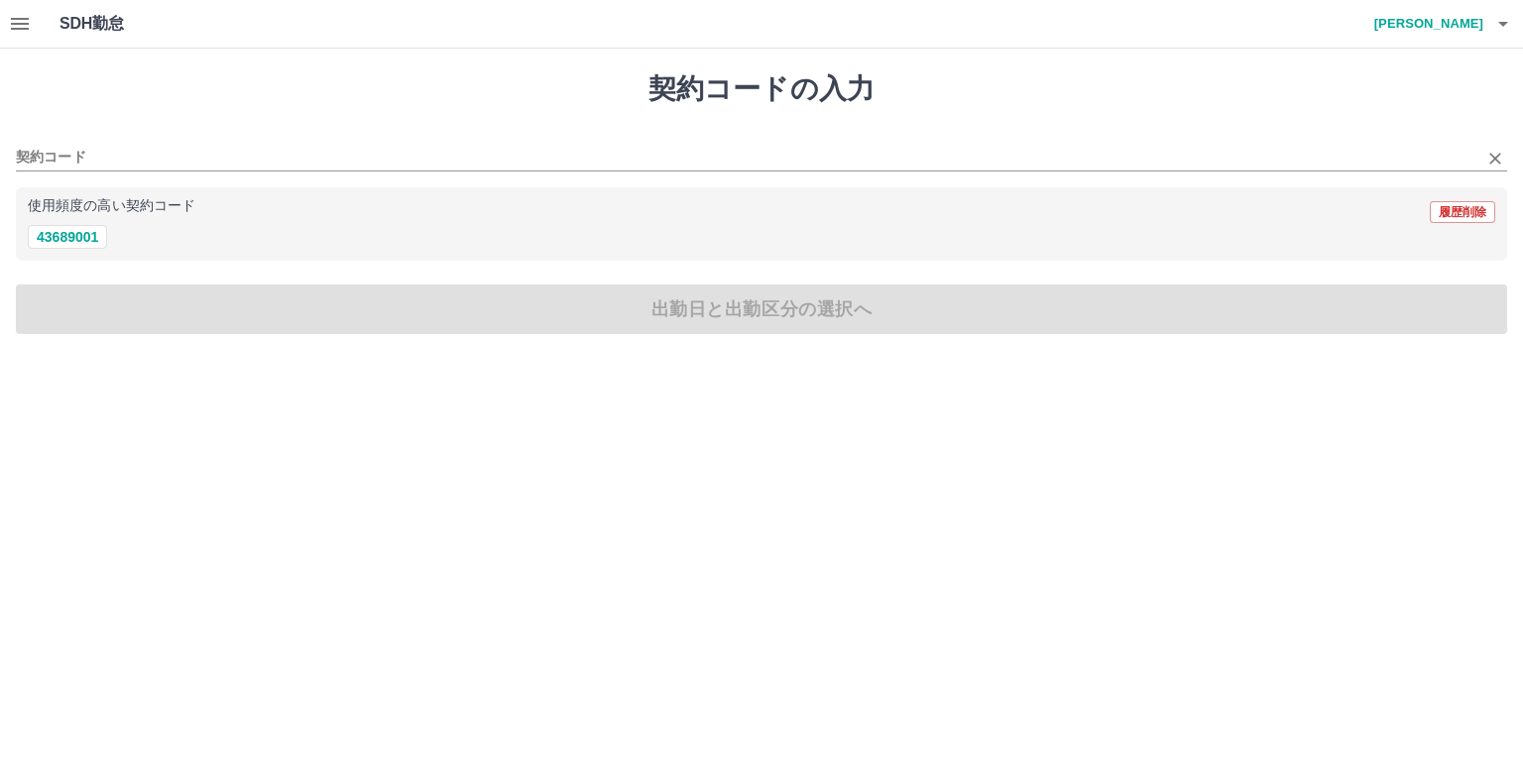 click on "契約コード" at bounding box center [762, 151] 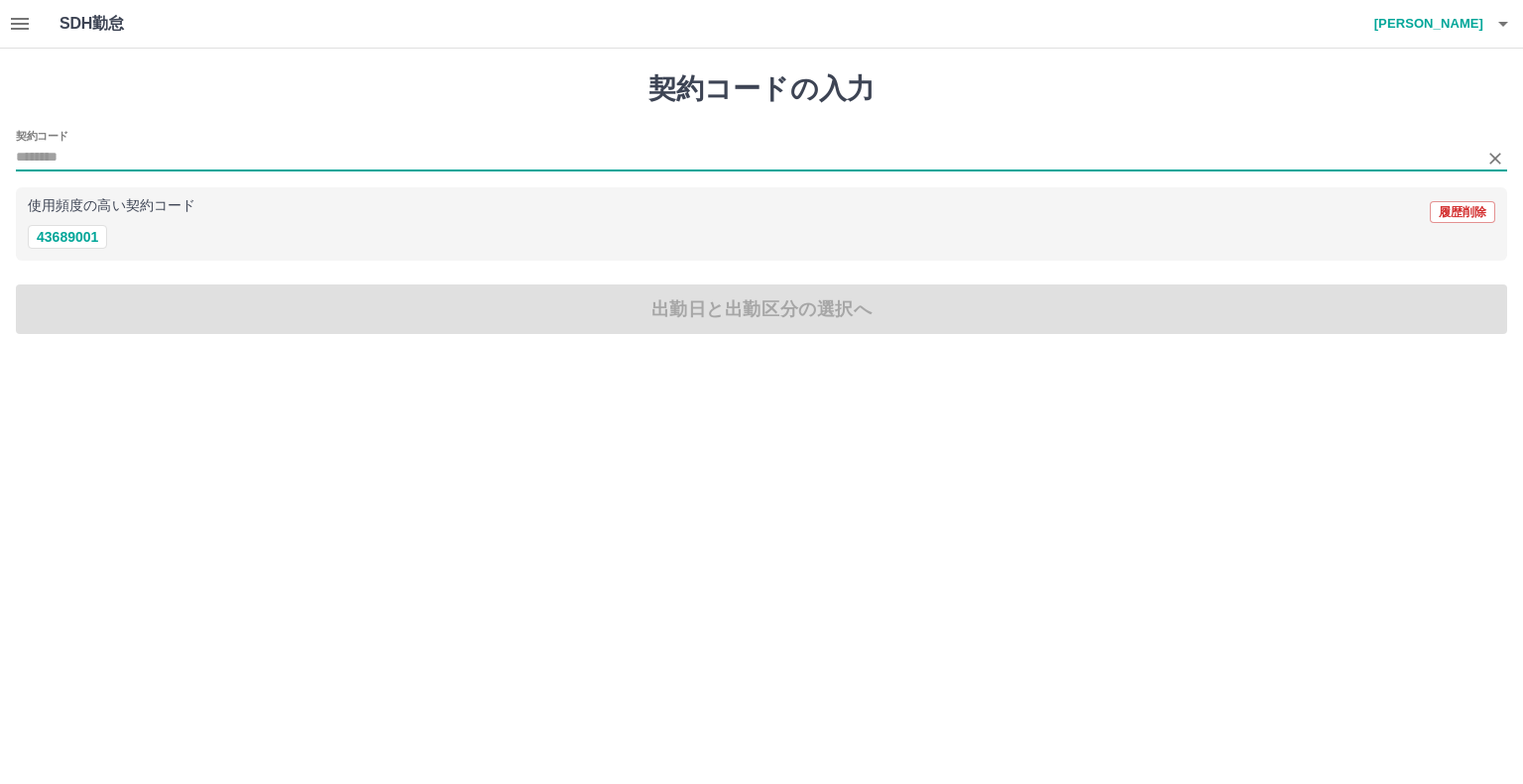 click on "契約コード" at bounding box center [747, 158] 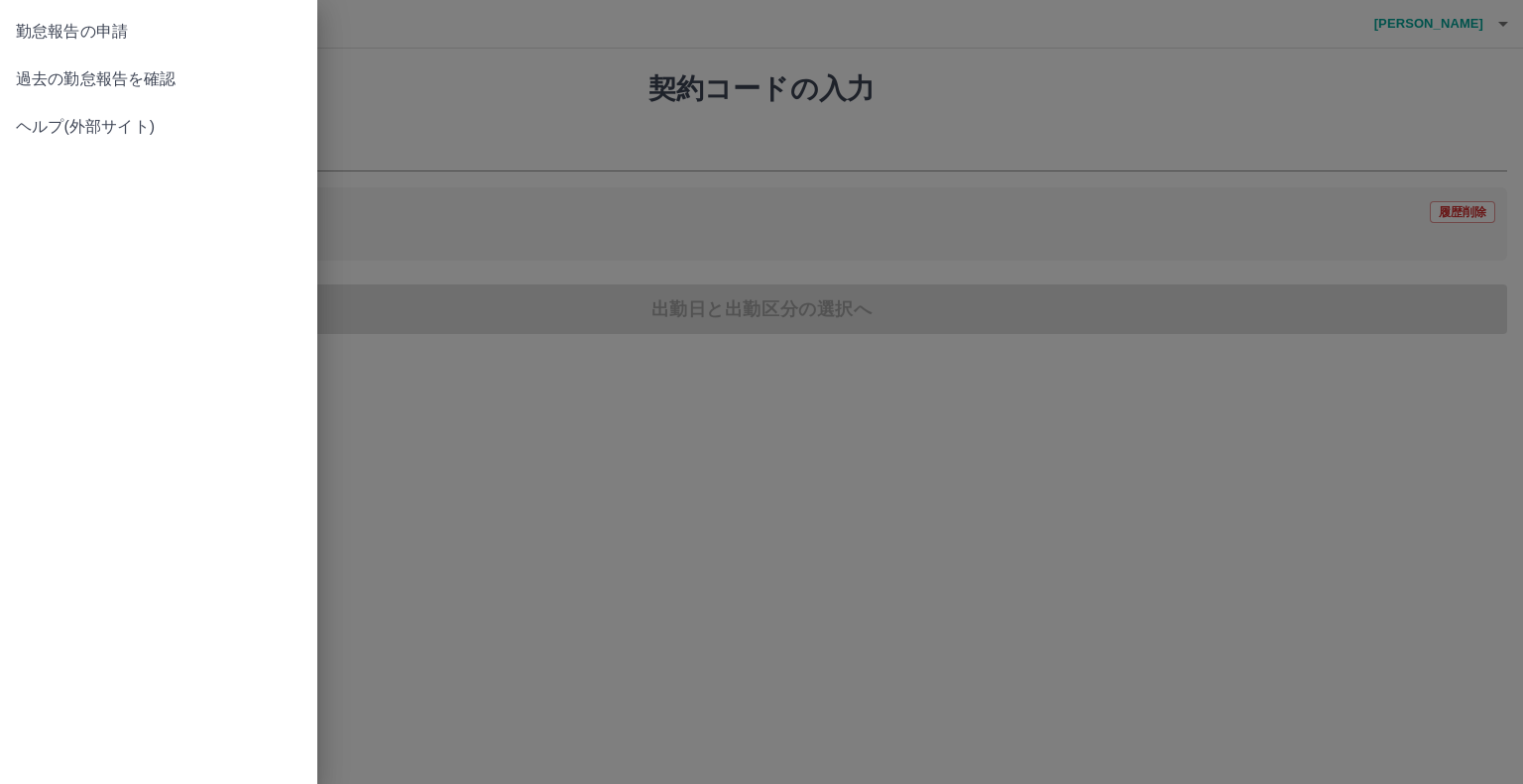 click at bounding box center (762, 392) 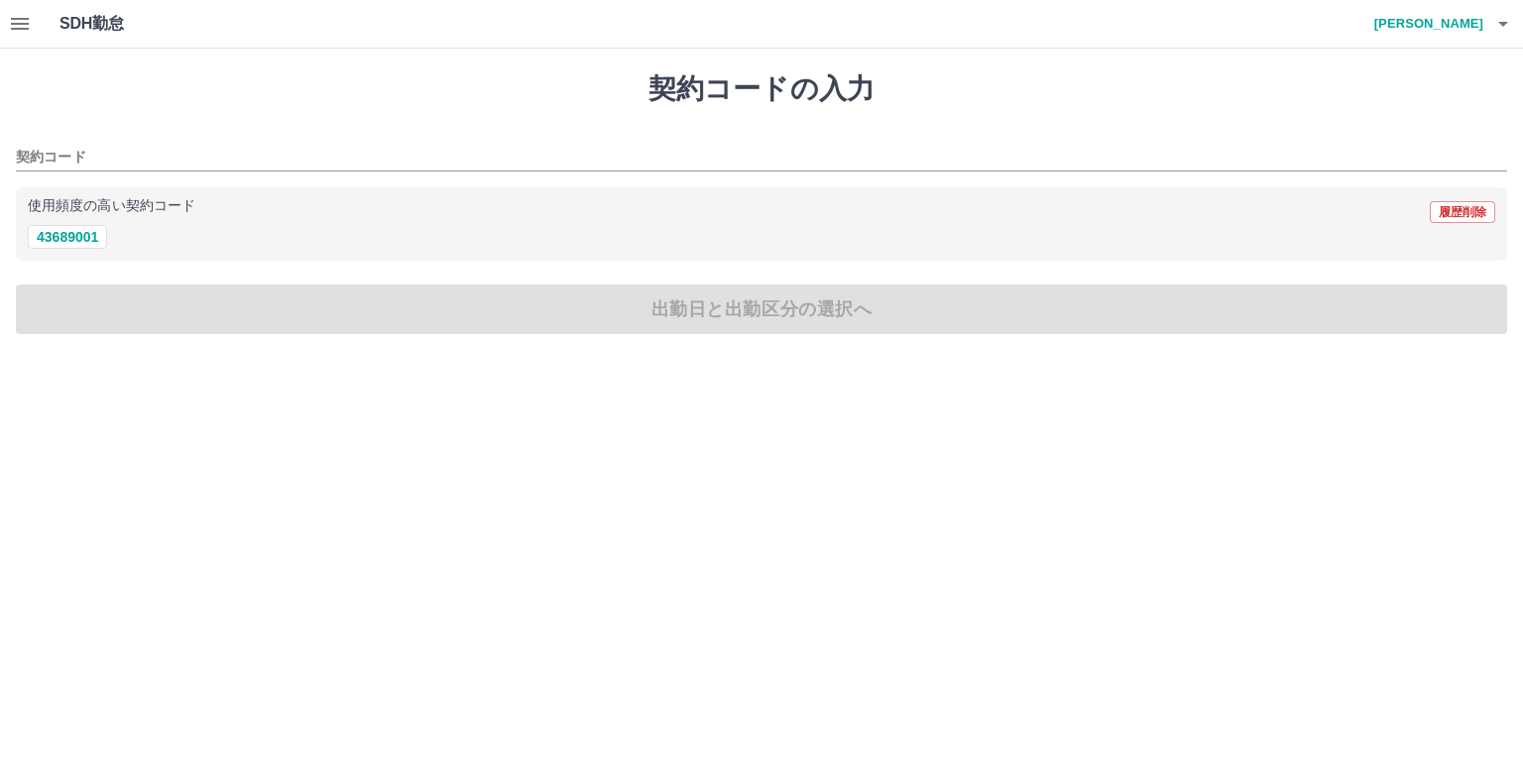 click on "契約コードの入力 契約コード 使用頻度の高い契約コード 履歴削除 43689001 出勤日と出勤区分の選択へ" at bounding box center (762, 203) 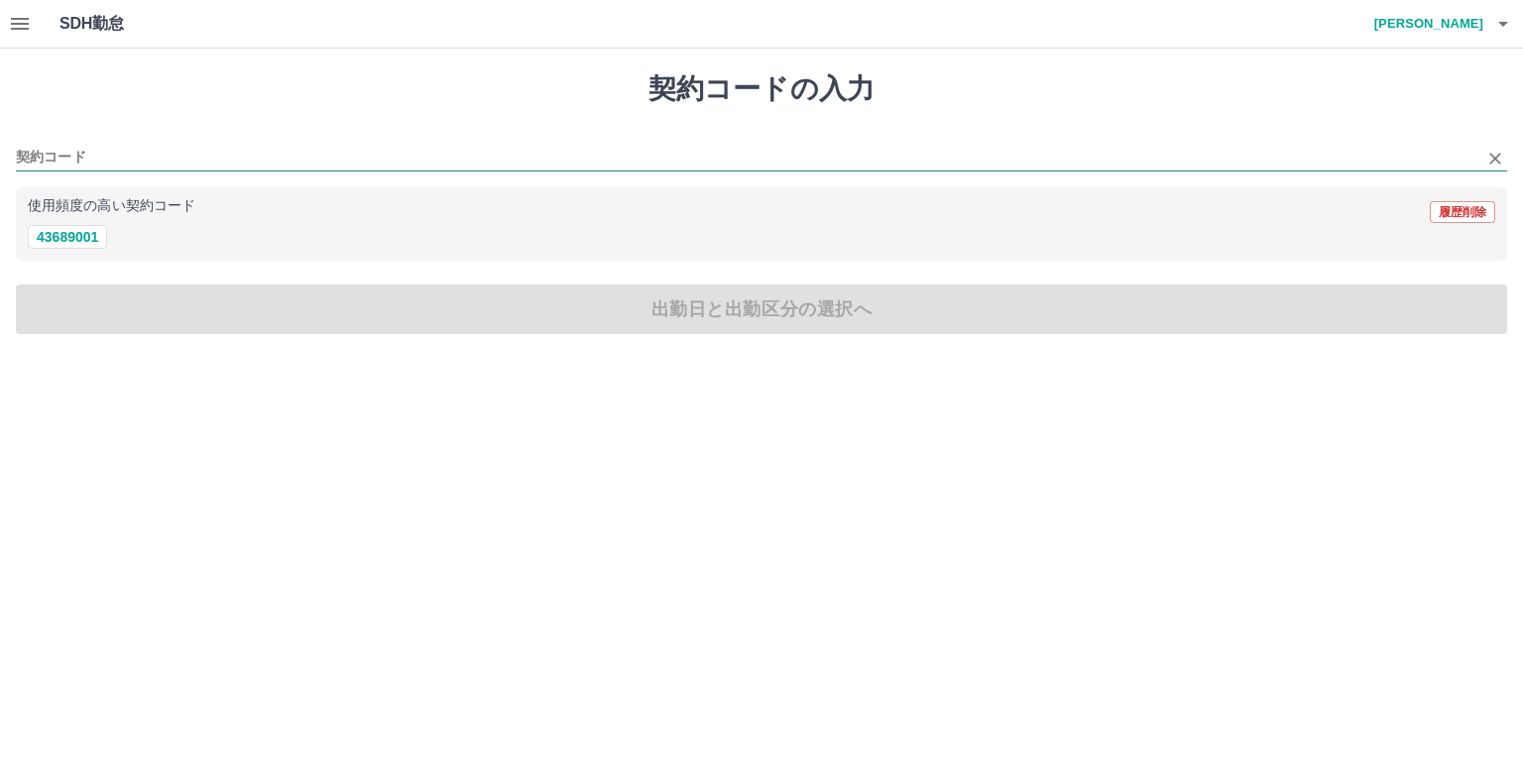 click on "契約コード" at bounding box center (747, 158) 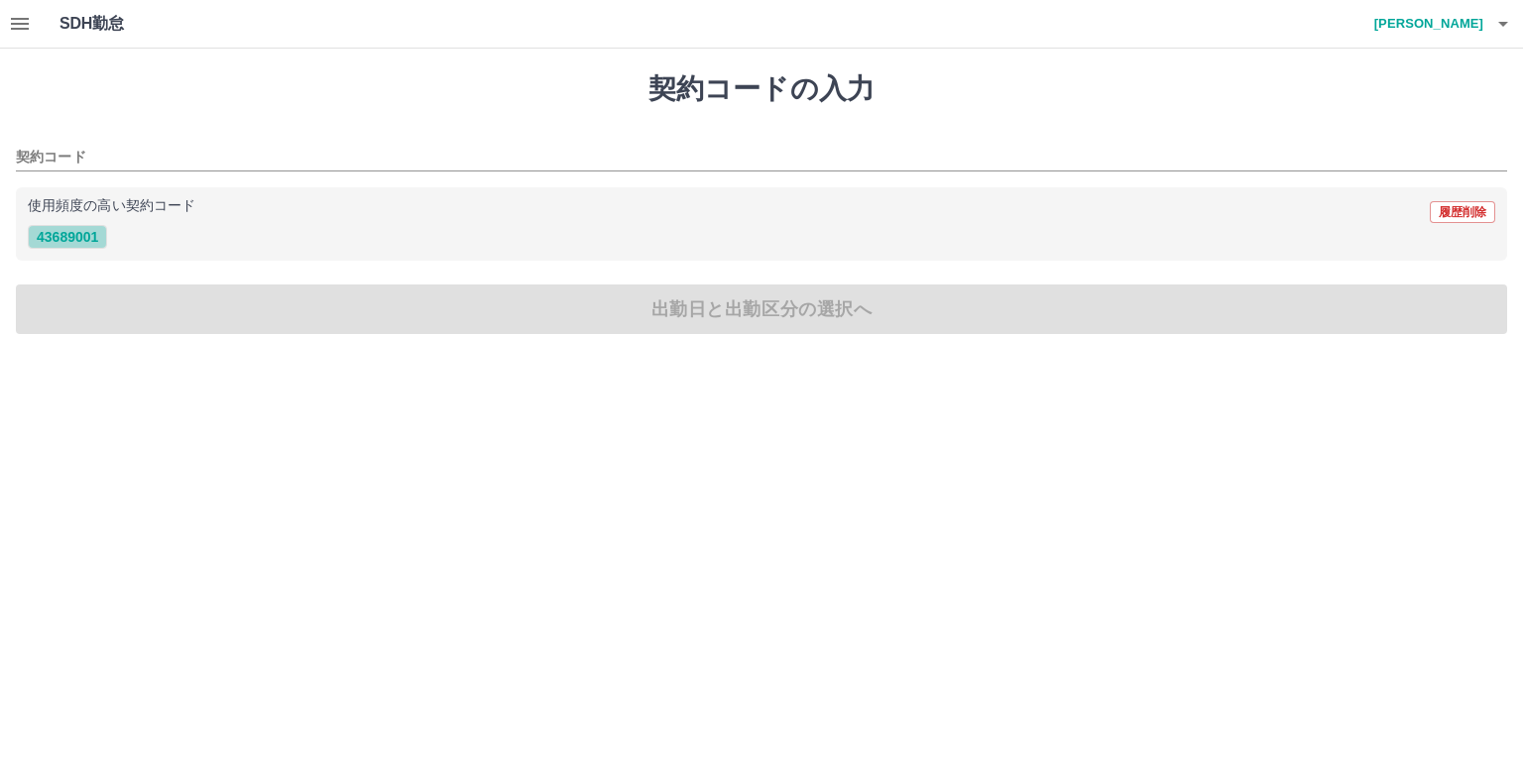 click on "43689001" at bounding box center [67, 237] 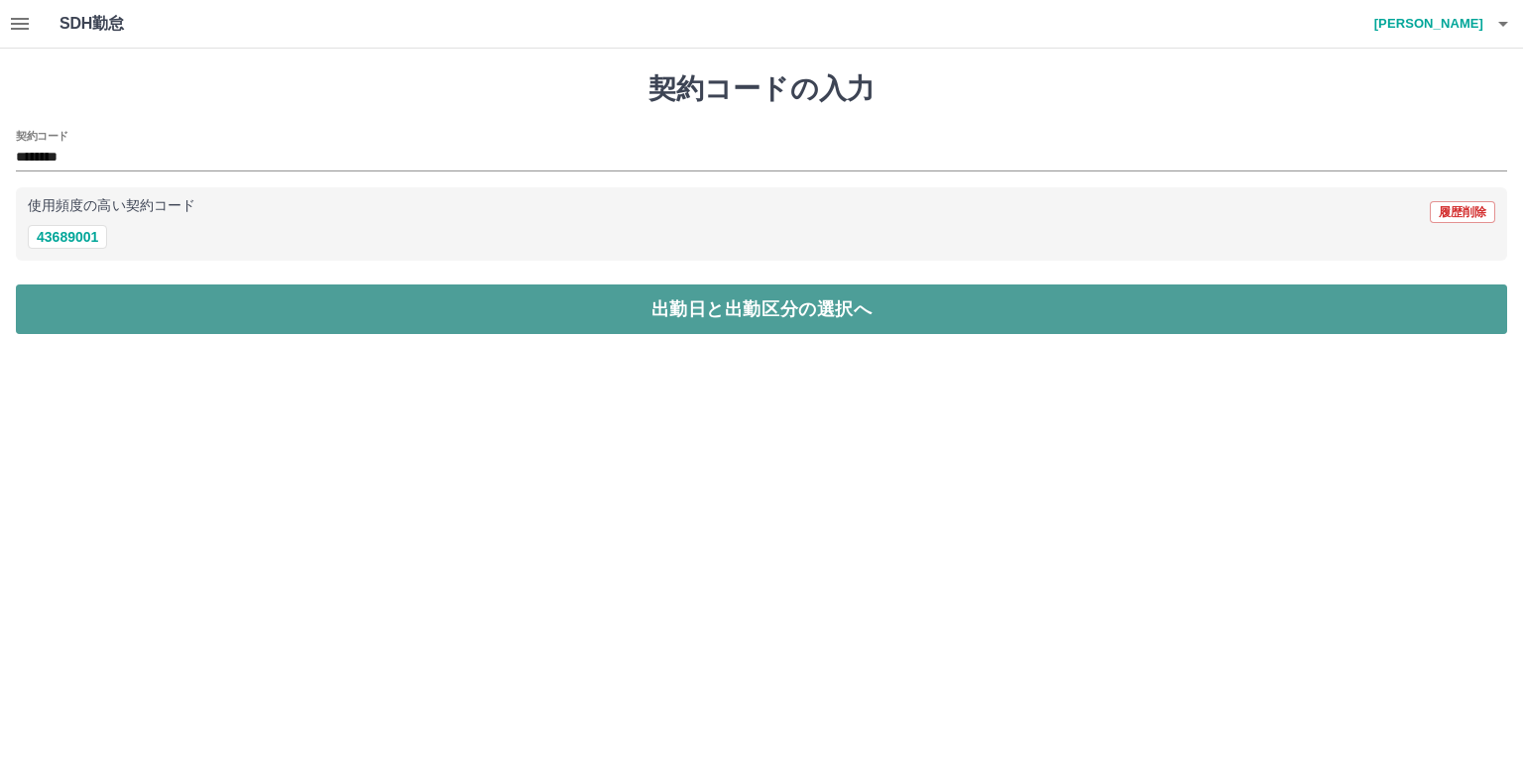 click on "出勤日と出勤区分の選択へ" at bounding box center [762, 309] 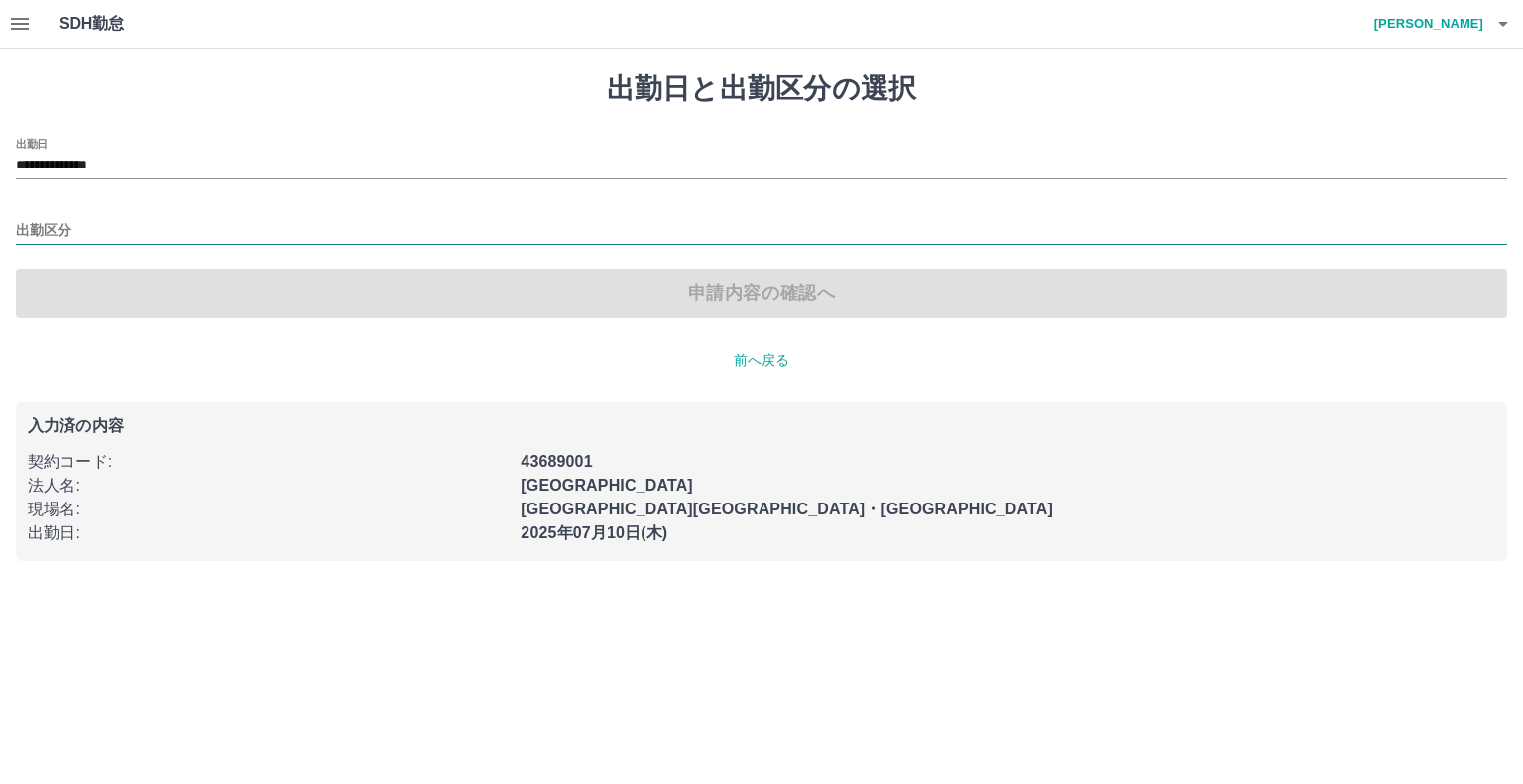 click on "出勤区分" at bounding box center (762, 231) 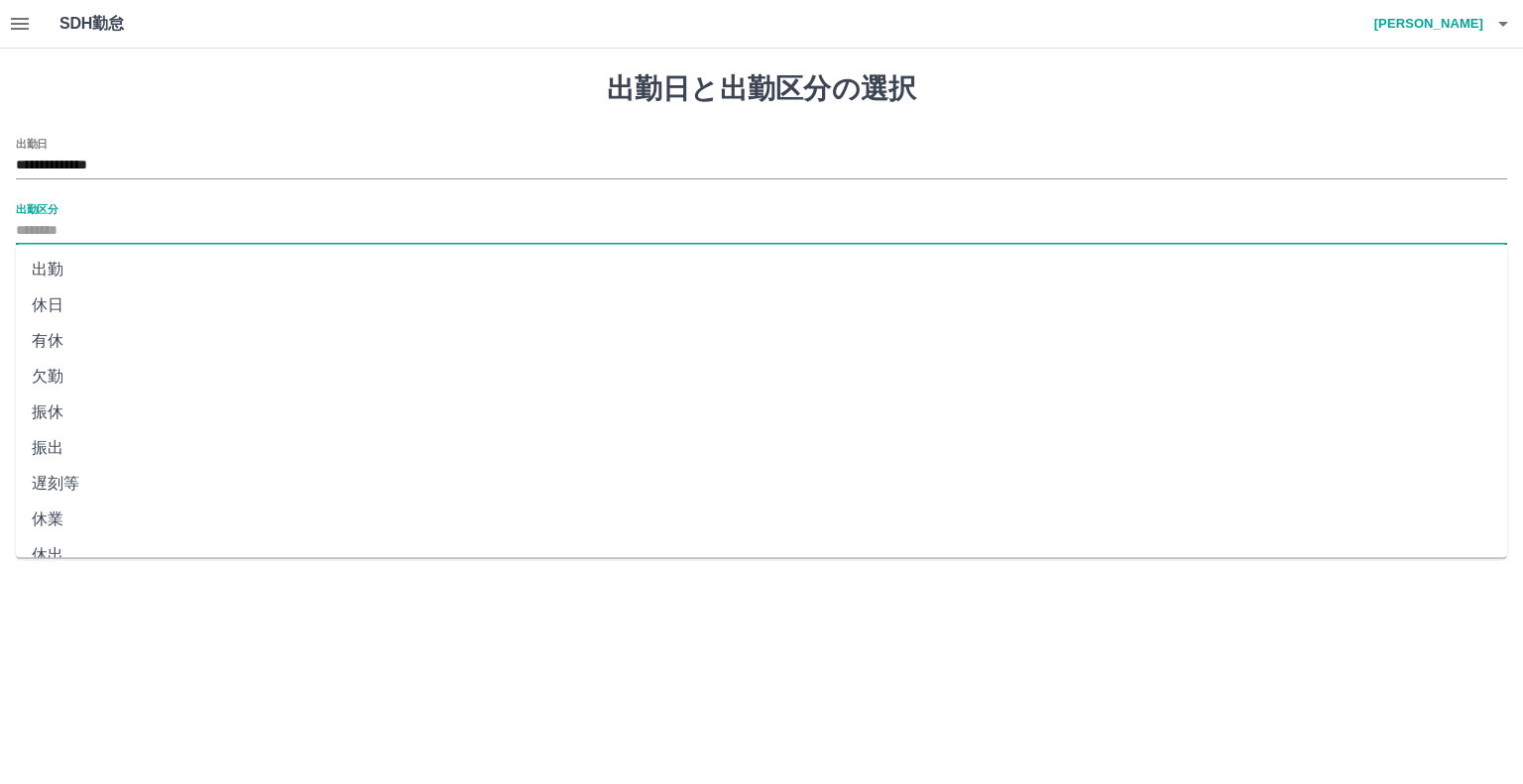 click on "休日" at bounding box center [762, 305] 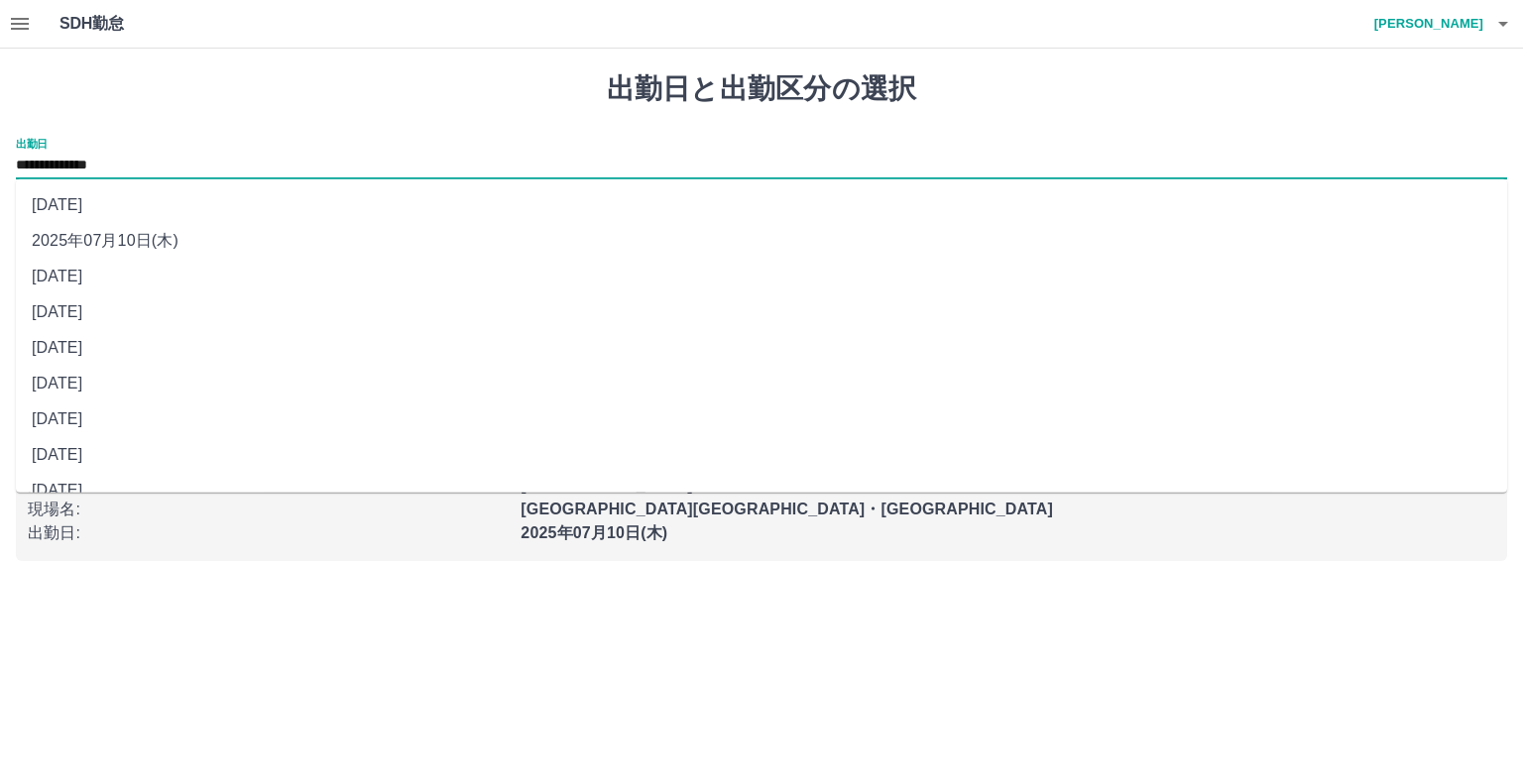 click on "**********" at bounding box center (762, 166) 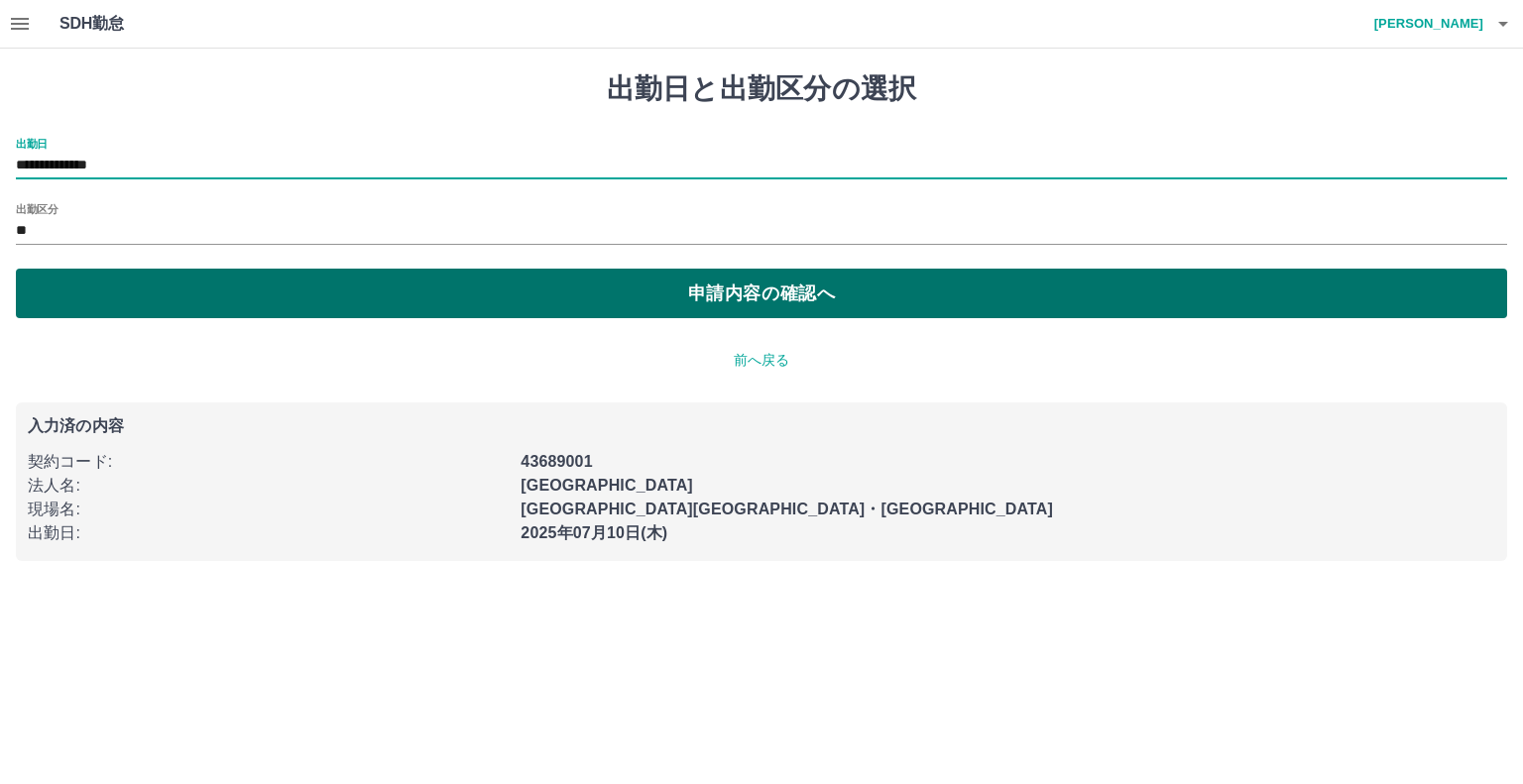 click on "申請内容の確認へ" at bounding box center [762, 293] 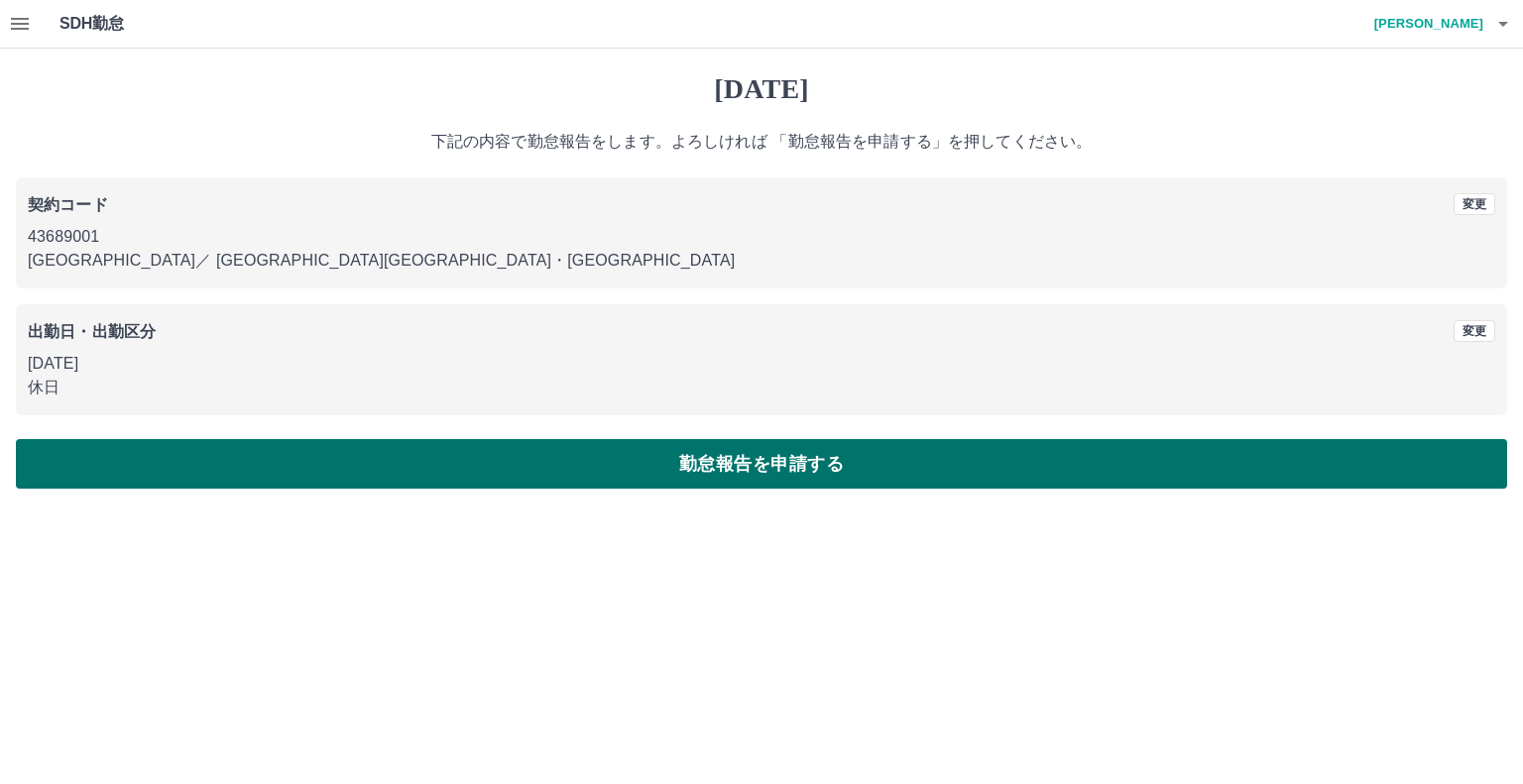 click on "勤怠報告を申請する" at bounding box center (762, 464) 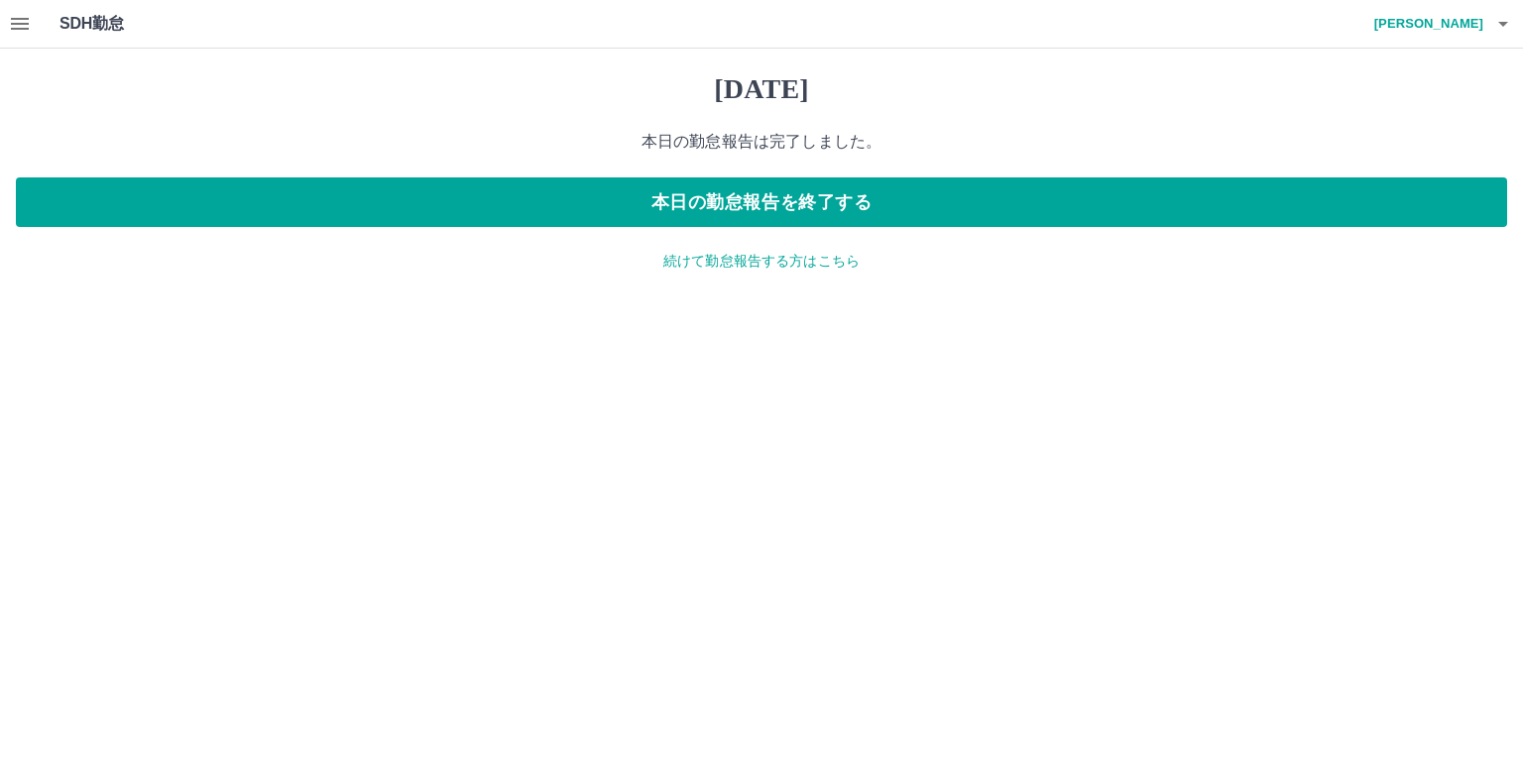 drag, startPoint x: 964, startPoint y: 484, endPoint x: 271, endPoint y: 264, distance: 727.08253 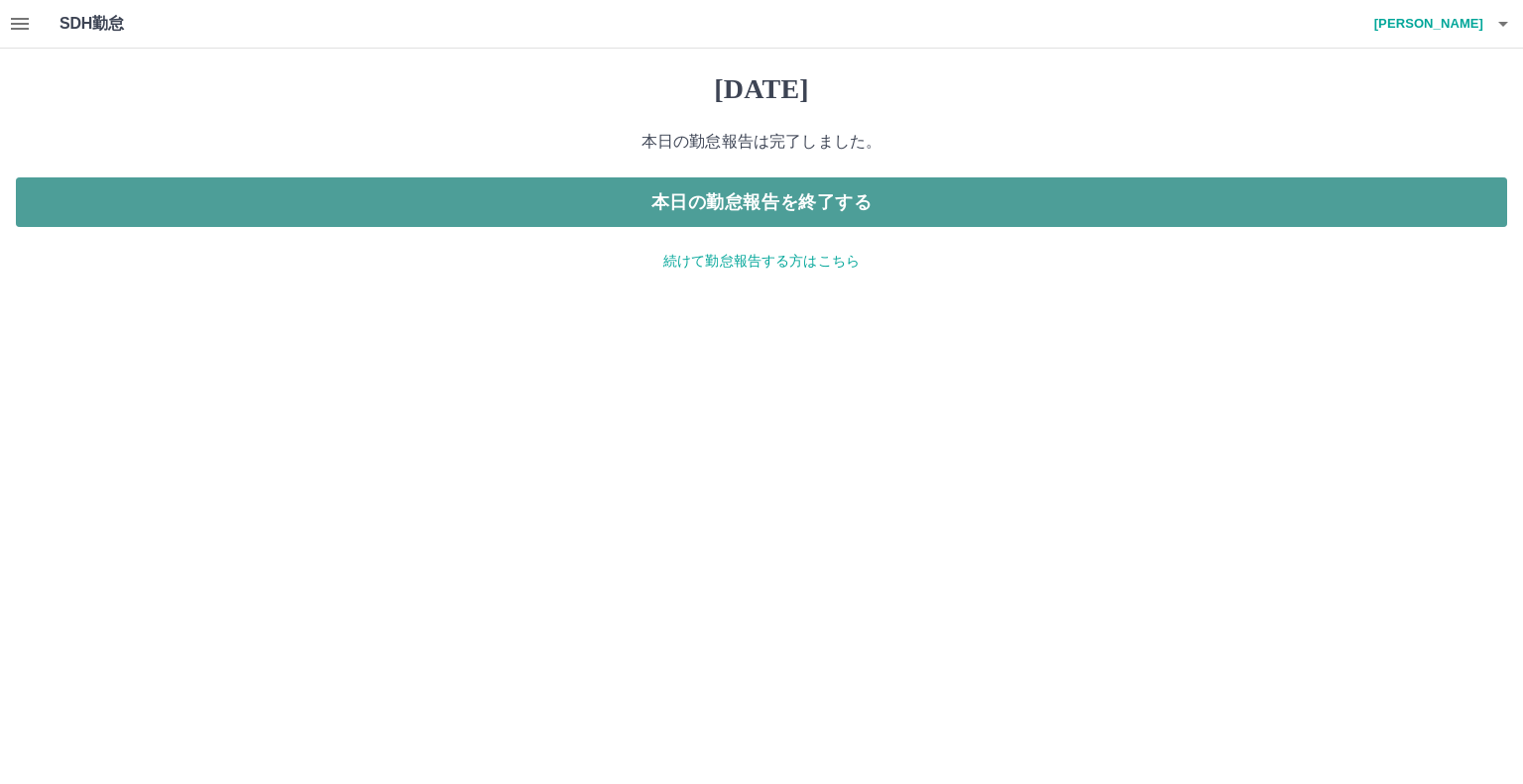 click on "本日の勤怠報告を終了する" at bounding box center (762, 202) 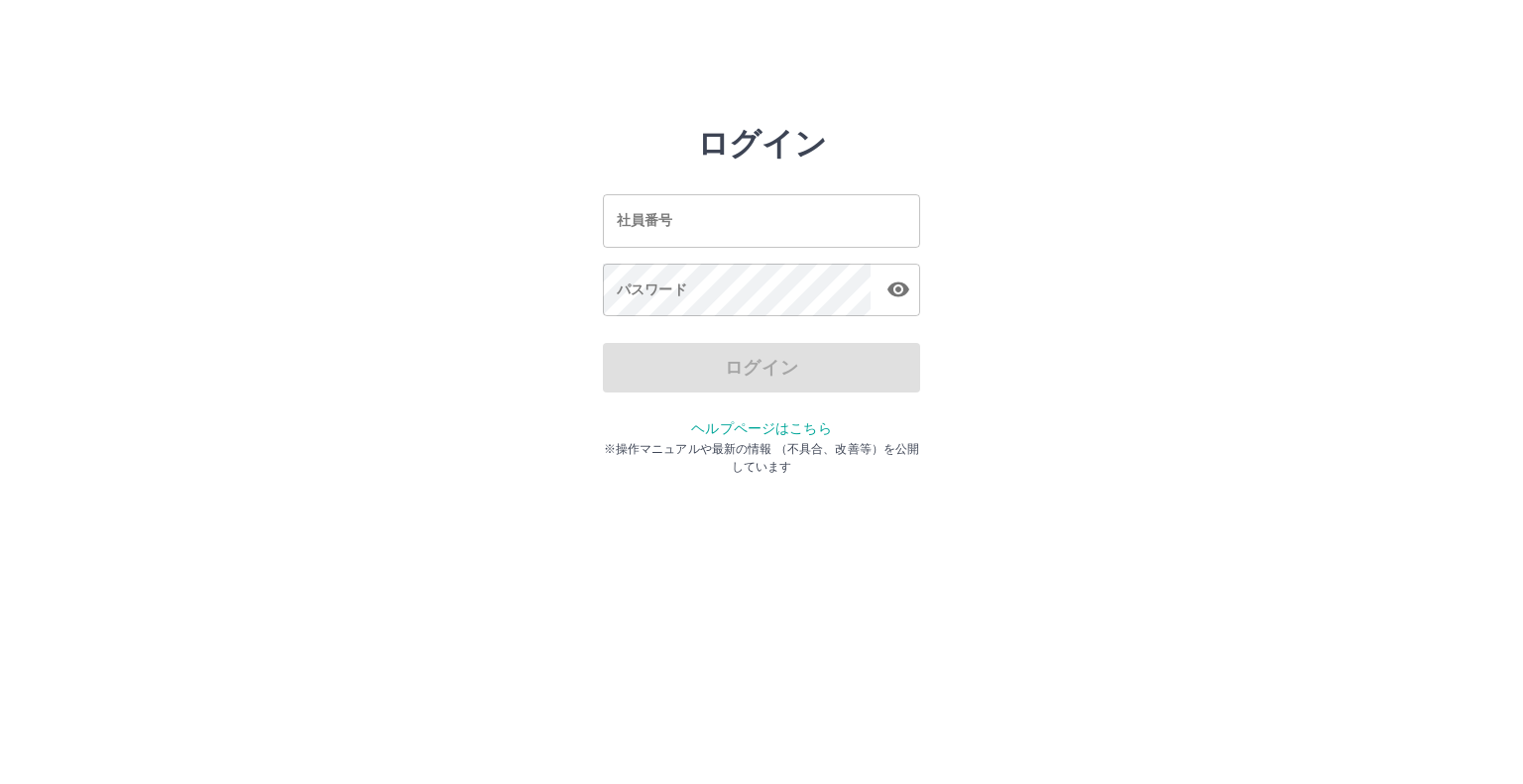 scroll, scrollTop: 0, scrollLeft: 0, axis: both 